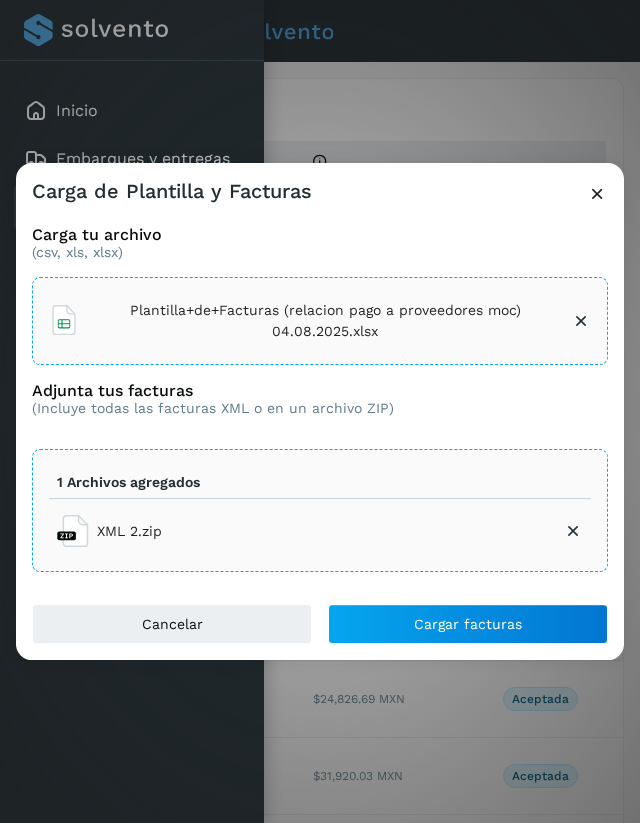 scroll, scrollTop: 0, scrollLeft: 0, axis: both 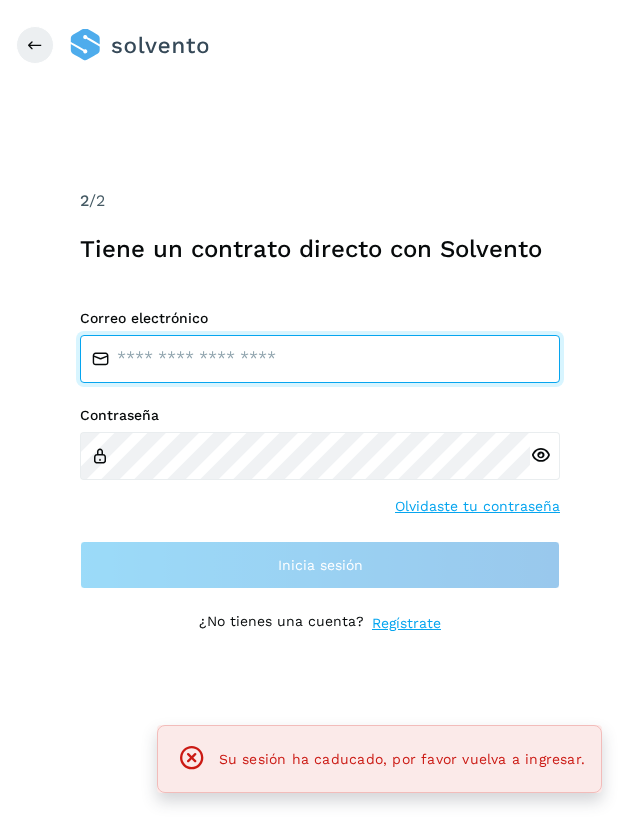 click at bounding box center [320, 359] 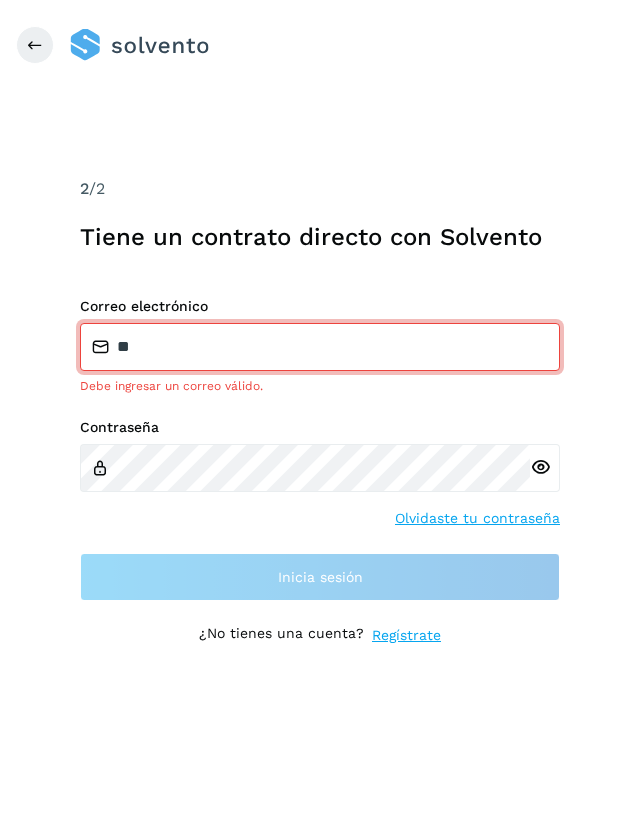type on "**********" 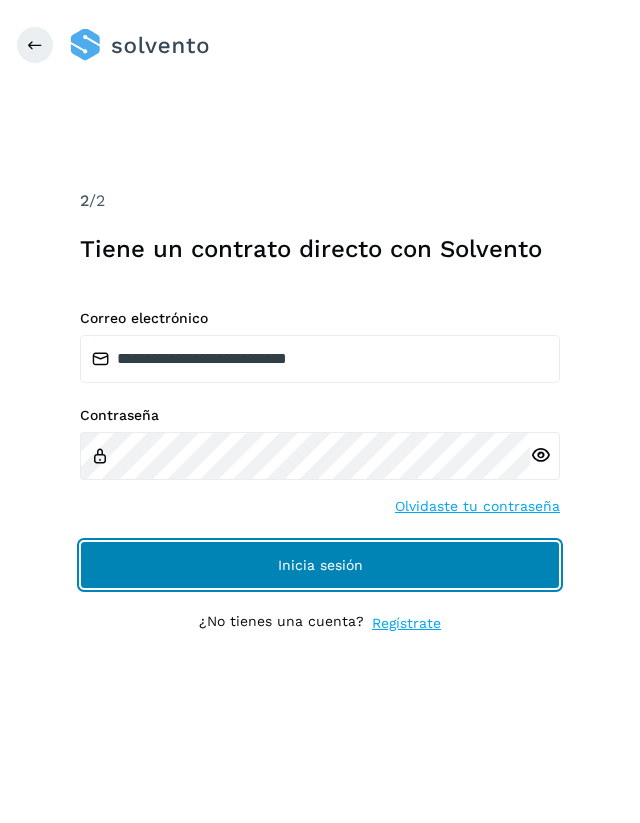 click on "Inicia sesión" 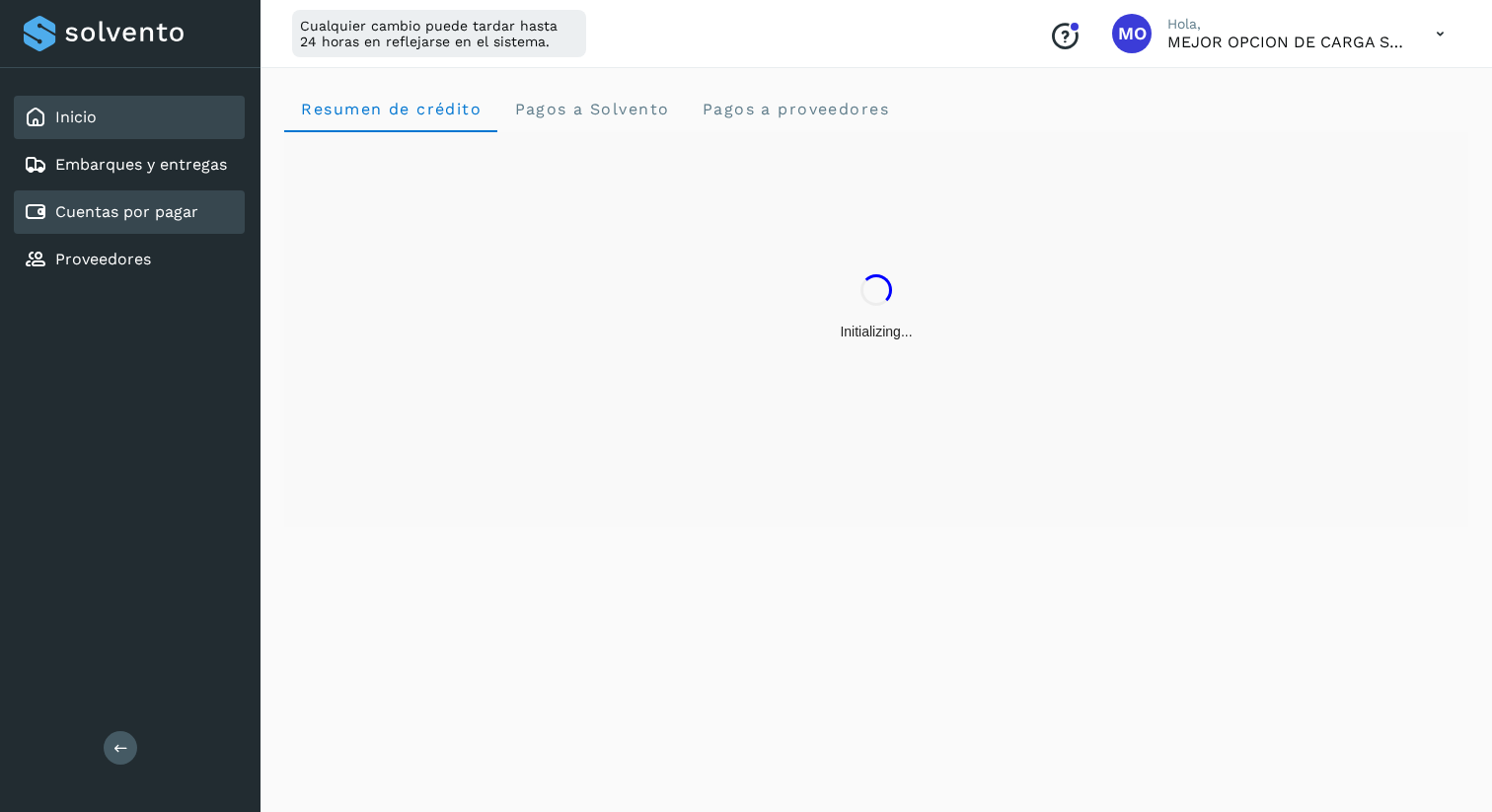 click on "Cuentas por pagar" at bounding box center (126, 211) 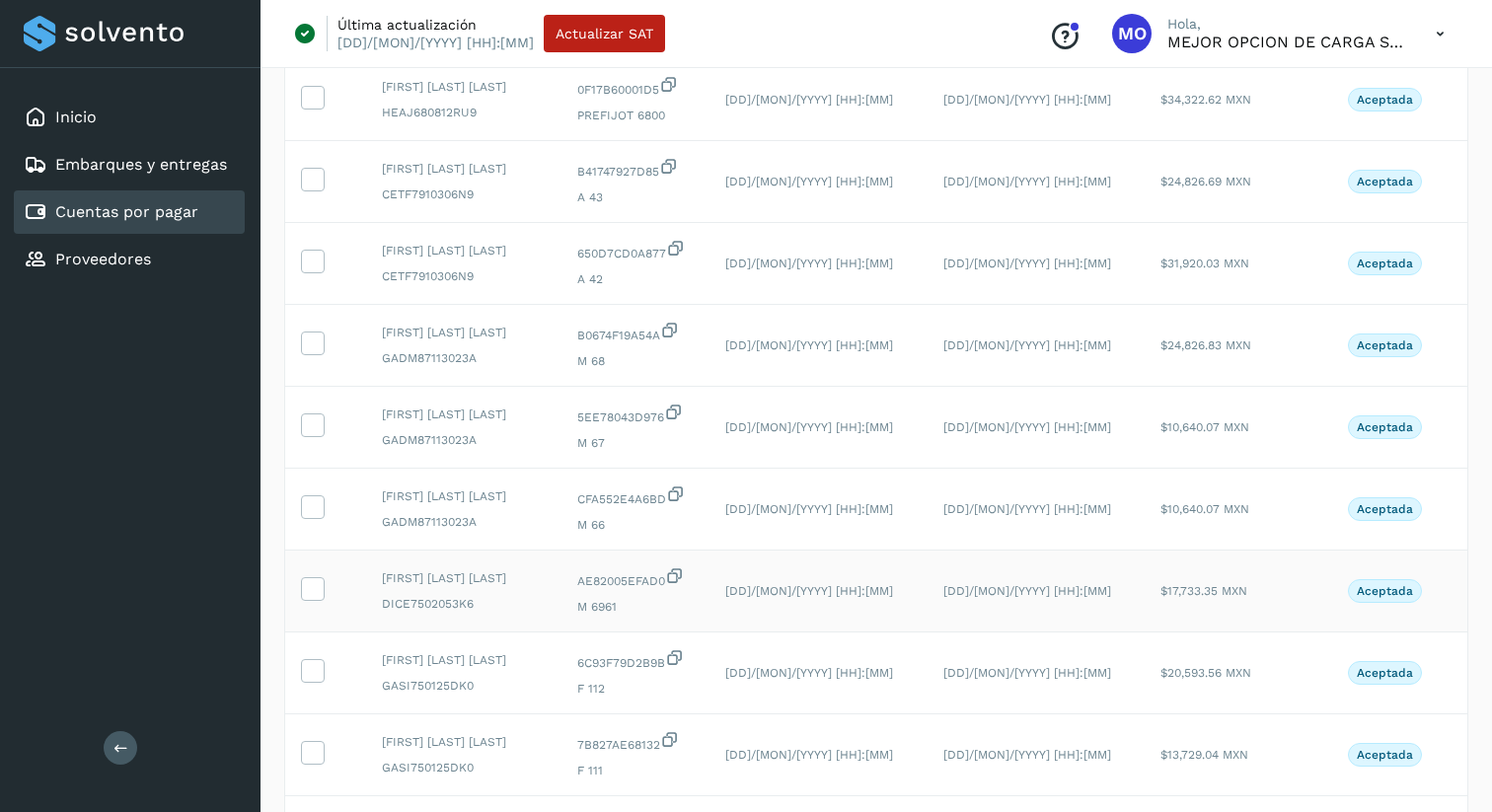 scroll, scrollTop: 0, scrollLeft: 0, axis: both 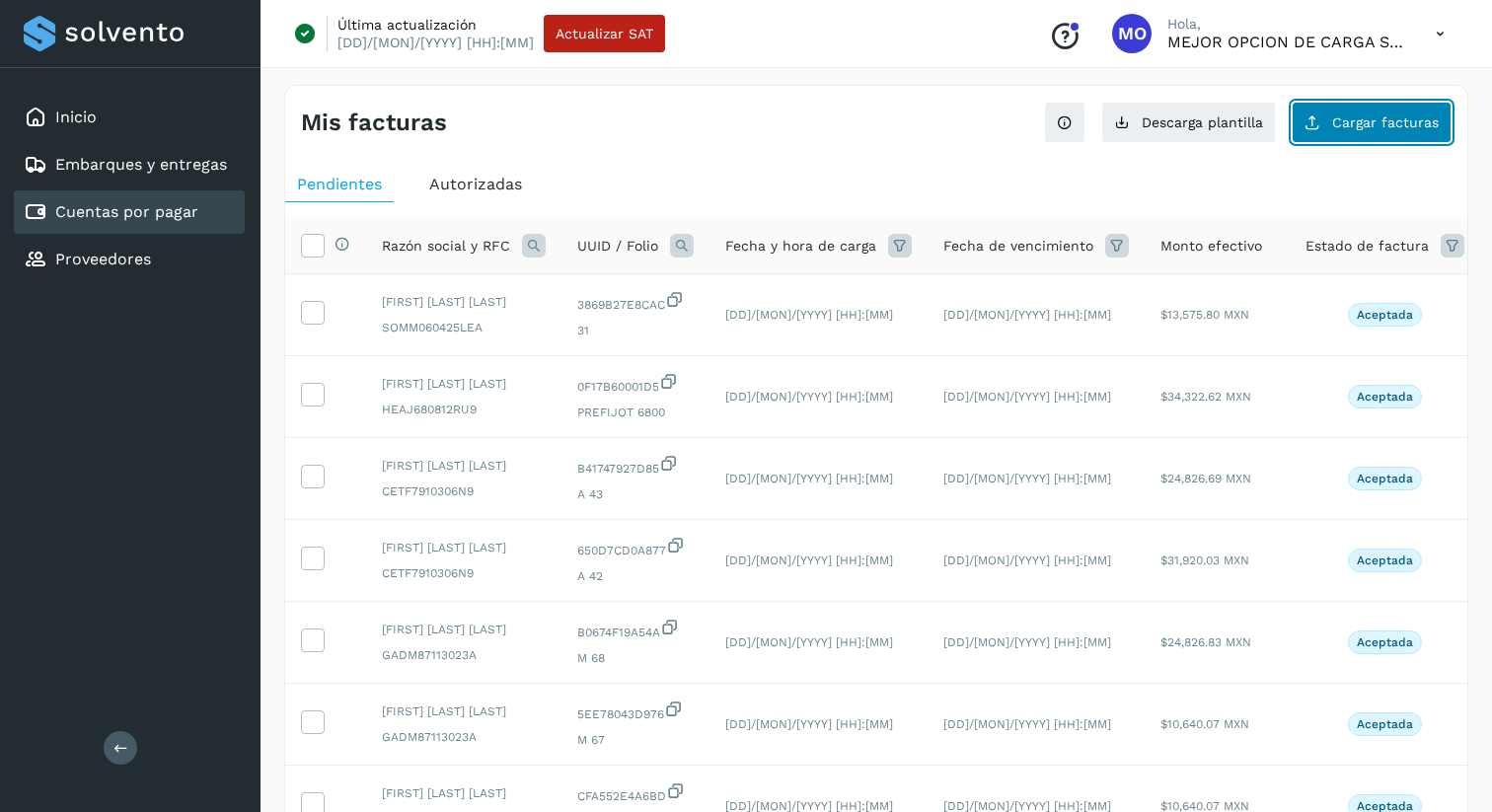 click on "Cargar facturas" 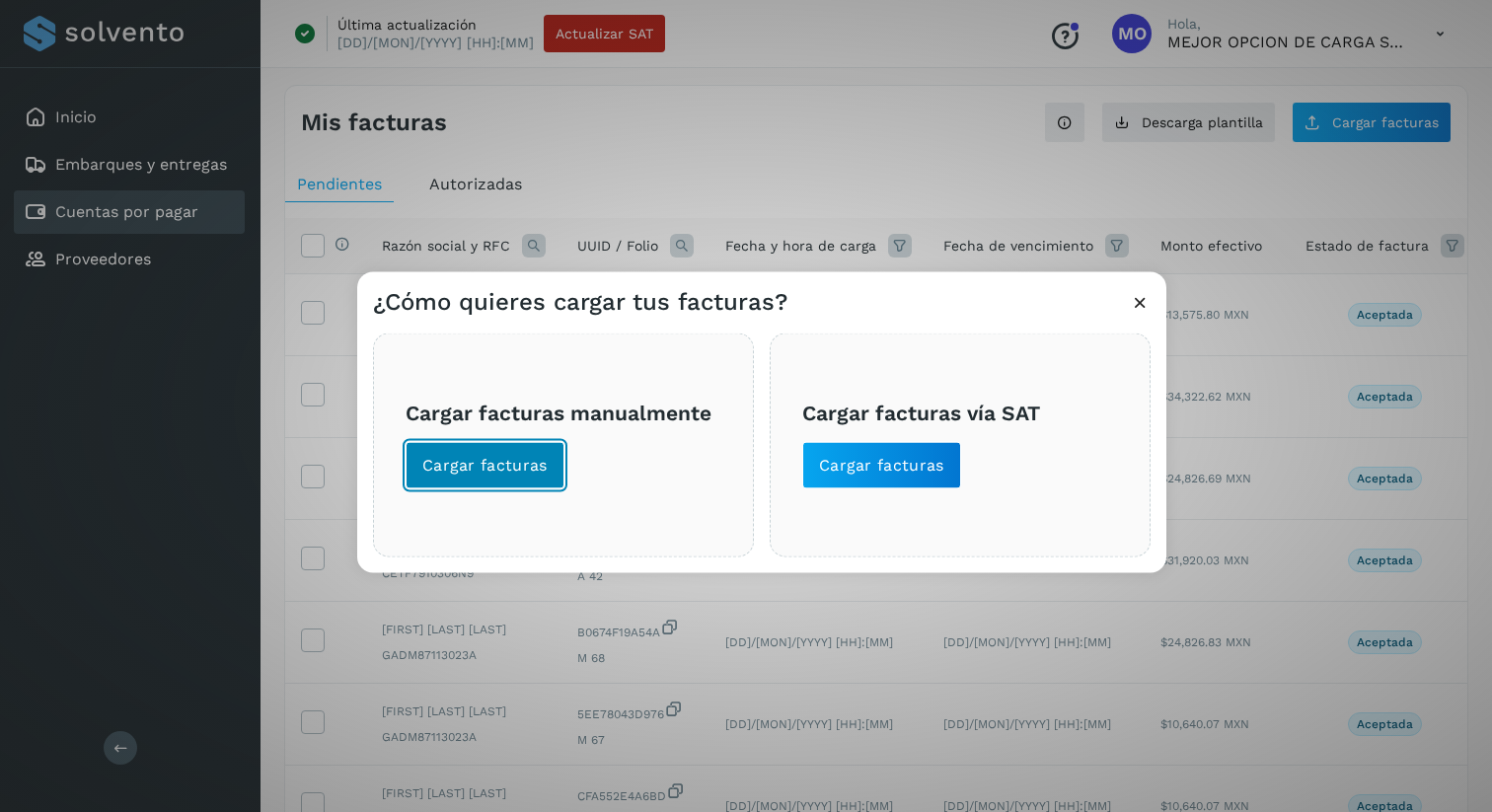 click on "Cargar facturas" 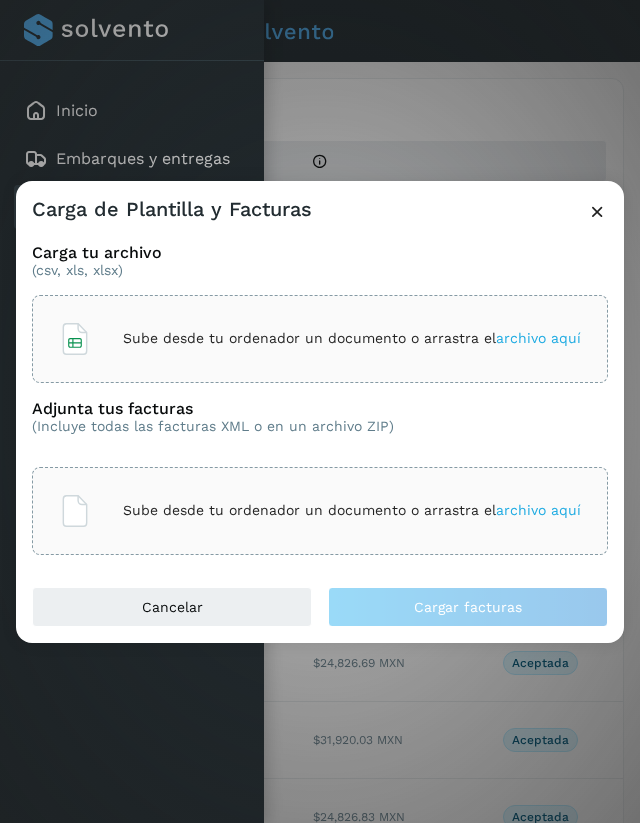 click on "Sube desde tu ordenador un documento o arrastra el  archivo aquí" at bounding box center (352, 338) 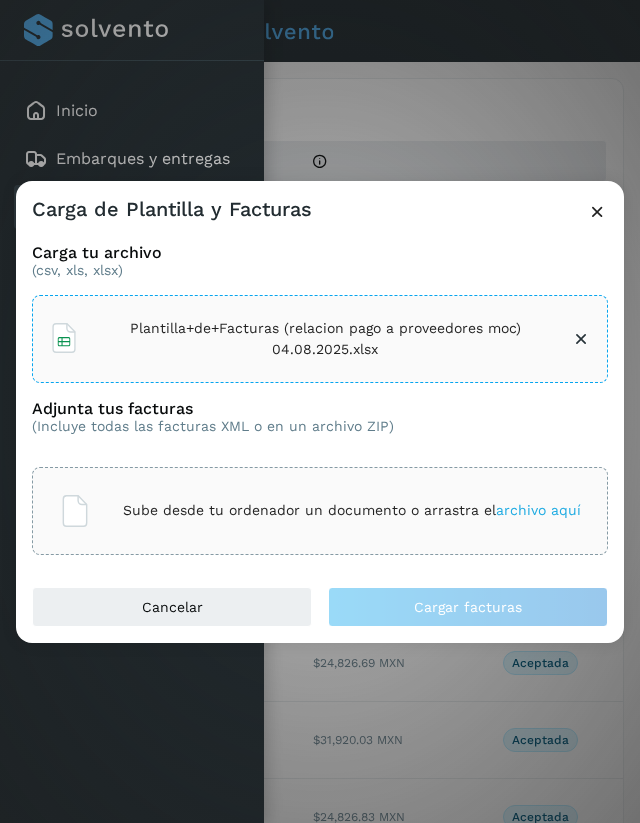 click on "Sube desde tu ordenador un documento o arrastra el  archivo aquí" 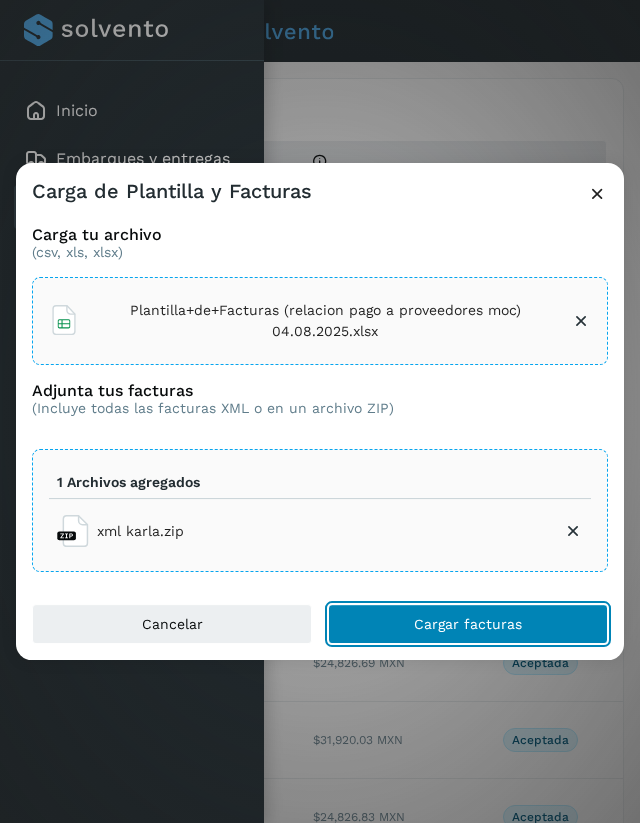 click on "Cargar facturas" 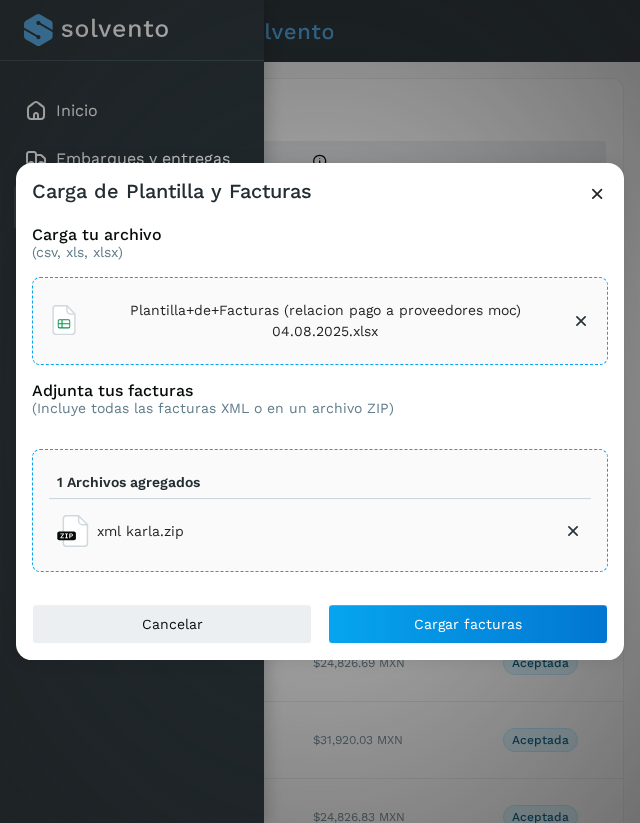 click at bounding box center [573, 531] 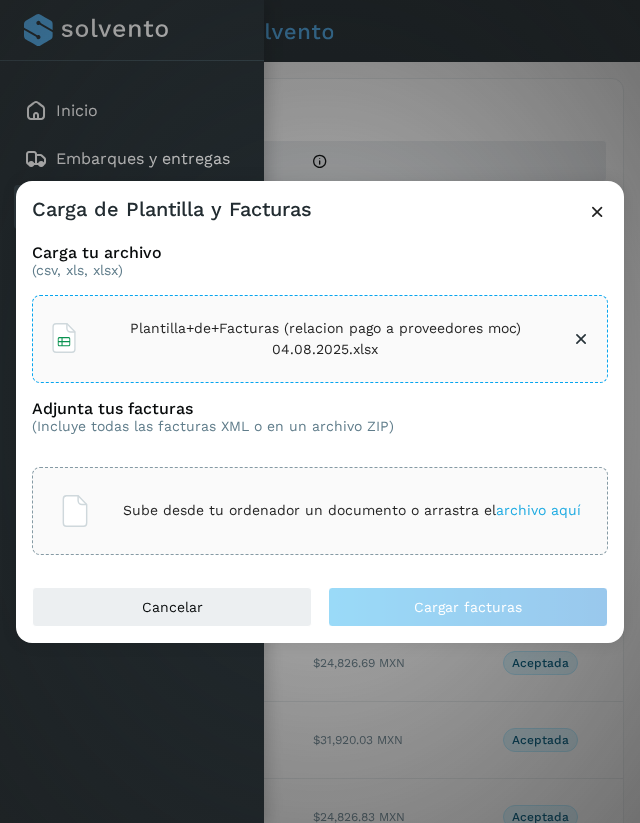click on "Sube desde tu ordenador un documento o arrastra el  archivo aquí" 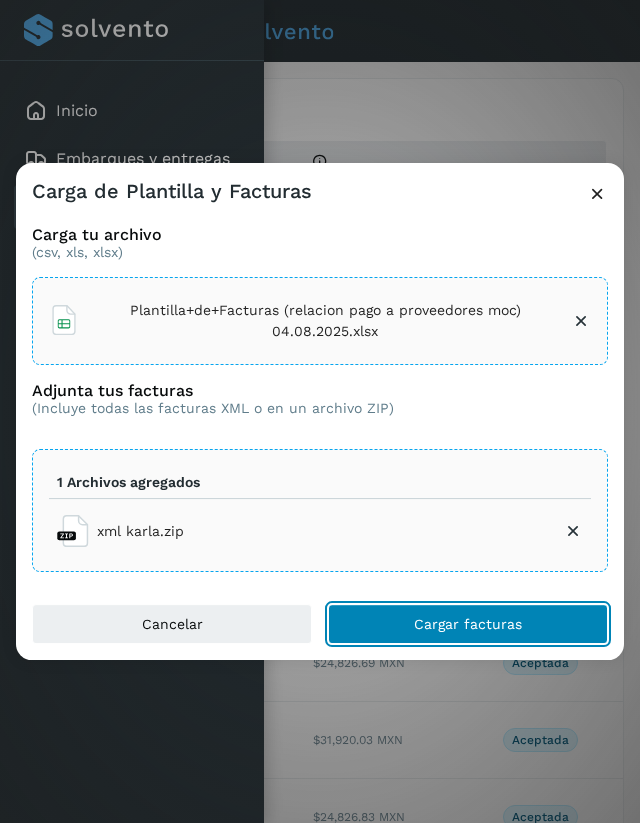 click on "Cargar facturas" 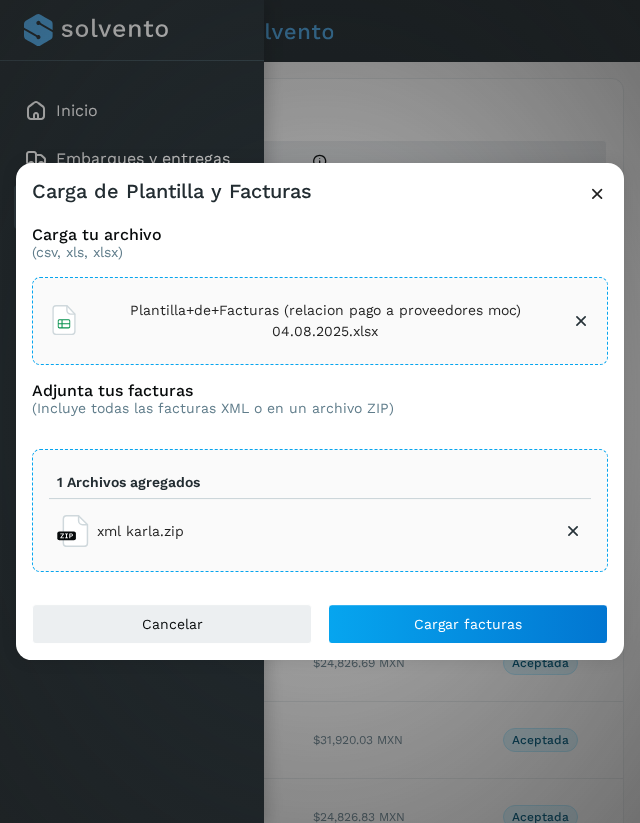 click at bounding box center [581, 321] 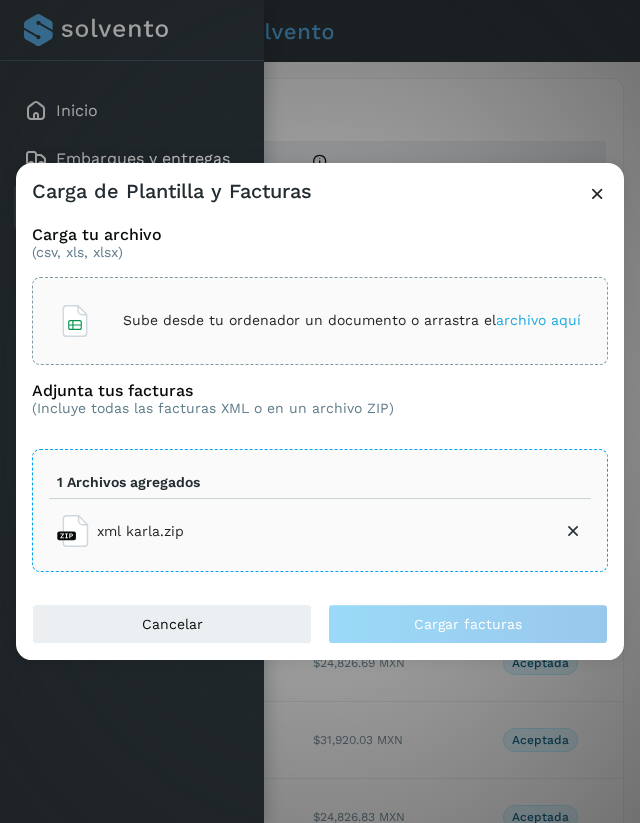 click on "Sube desde tu ordenador un documento o arrastra el  archivo aquí" 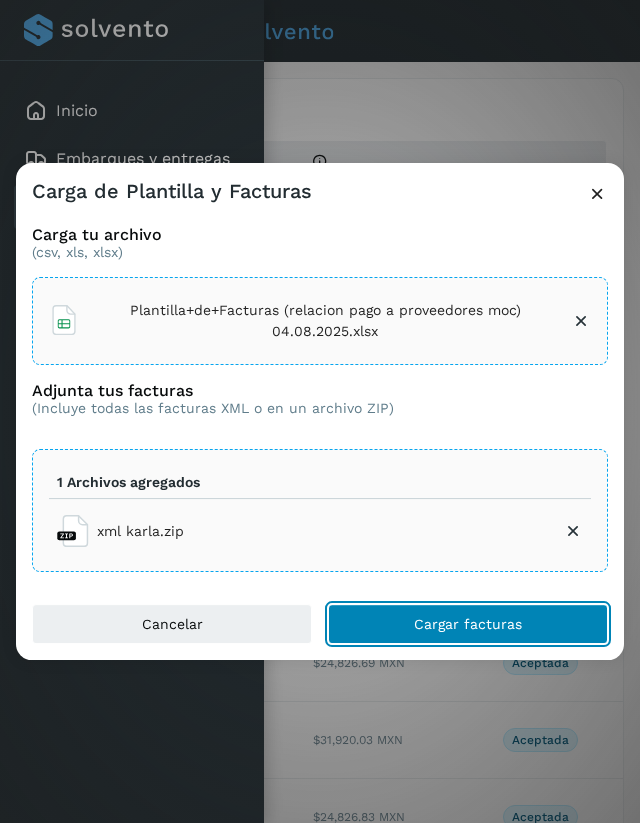 click on "Cargar facturas" 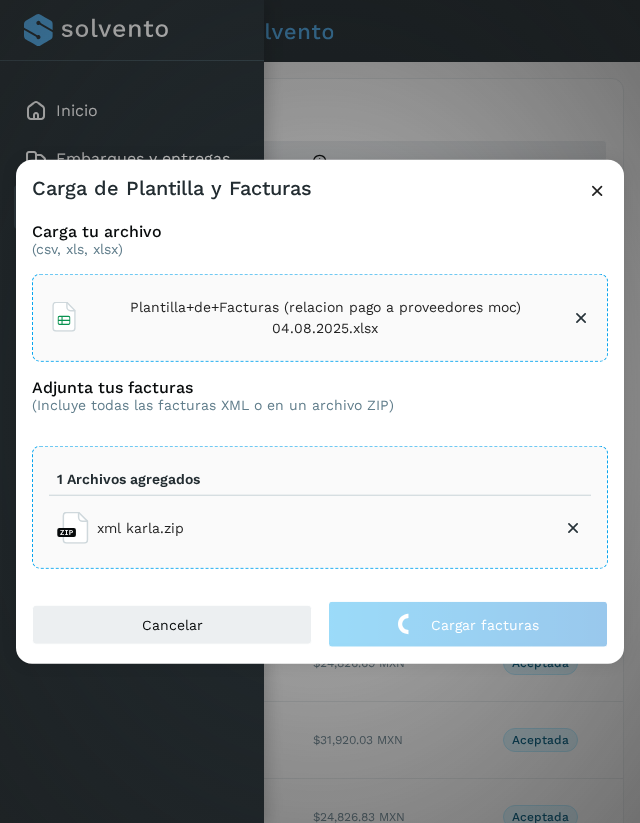 click on "Inicio Embarques y entregas Cuentas por pagar Proveedores Salir
Conoce nuestros beneficios
MO Hola, MEJOR OPCION DE CARGA S DE RL DE CV Mis facturas
Ver instrucciones para cargar Facturas
Descarga plantilla Cargar facturas Pendientes Autorizadas Selecciona todas las facturas disponibles para autorización Razón social y RFC UUID / Folio Fecha y hora de carga Fecha de vencimiento Monto efectivo Estado de factura Acciones [FIRST] [LAST] [LAST] [RFC] [UUID] [DD]/[MON]/[YYYY] [HH]:[MM] [DD]/[MON]/[YYYY] [HH]:[MM] $[PRICE] MXN Aceptada [FIRST] [LAST] [RFC] [UUID] PREFIJOT 6800 [DD]/[MON]/[YYYY] [HH]:[MM] [DD]/[MON]/[YYYY] [HH]:[MM] $[PRICE] MXN Aceptada [FIRST] [LAST] [RFC] [UUID] A 43 [DD]/[MON]/[YYYY] [HH]:[MM] [DD]/[MON]/[YYYY] [HH]:[MM] $[PRICE] MXN Aceptada [FIRST] [LAST] [RFC] [UUID] A 42 [DD]/[MON]/[YYYY] [HH]:[MM] [DD]/[MON]/[YYYY] [HH]:[MM] $[PRICE] MXN Aceptada M 68 **" at bounding box center (320, 701) 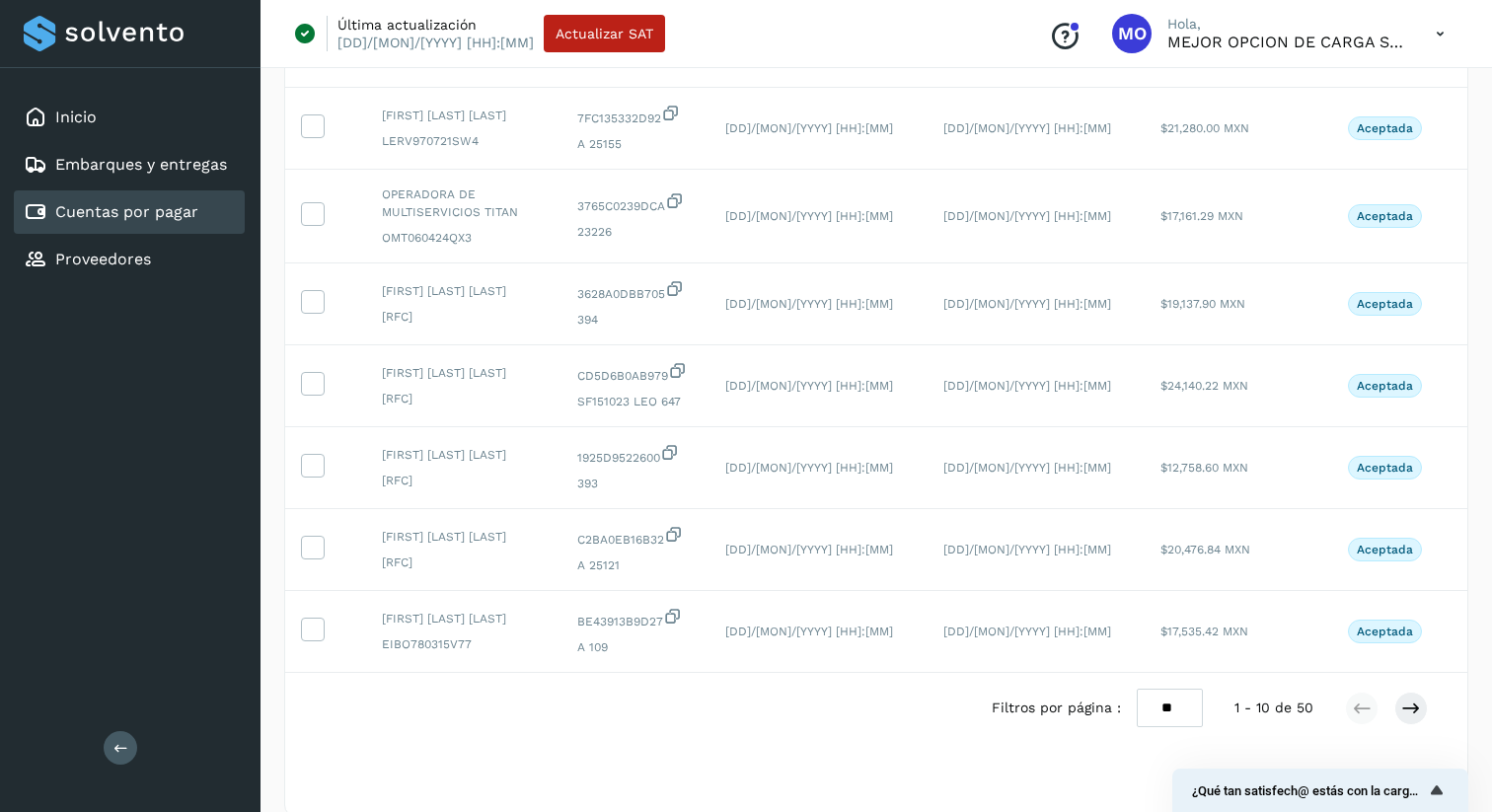 scroll, scrollTop: 532, scrollLeft: 0, axis: vertical 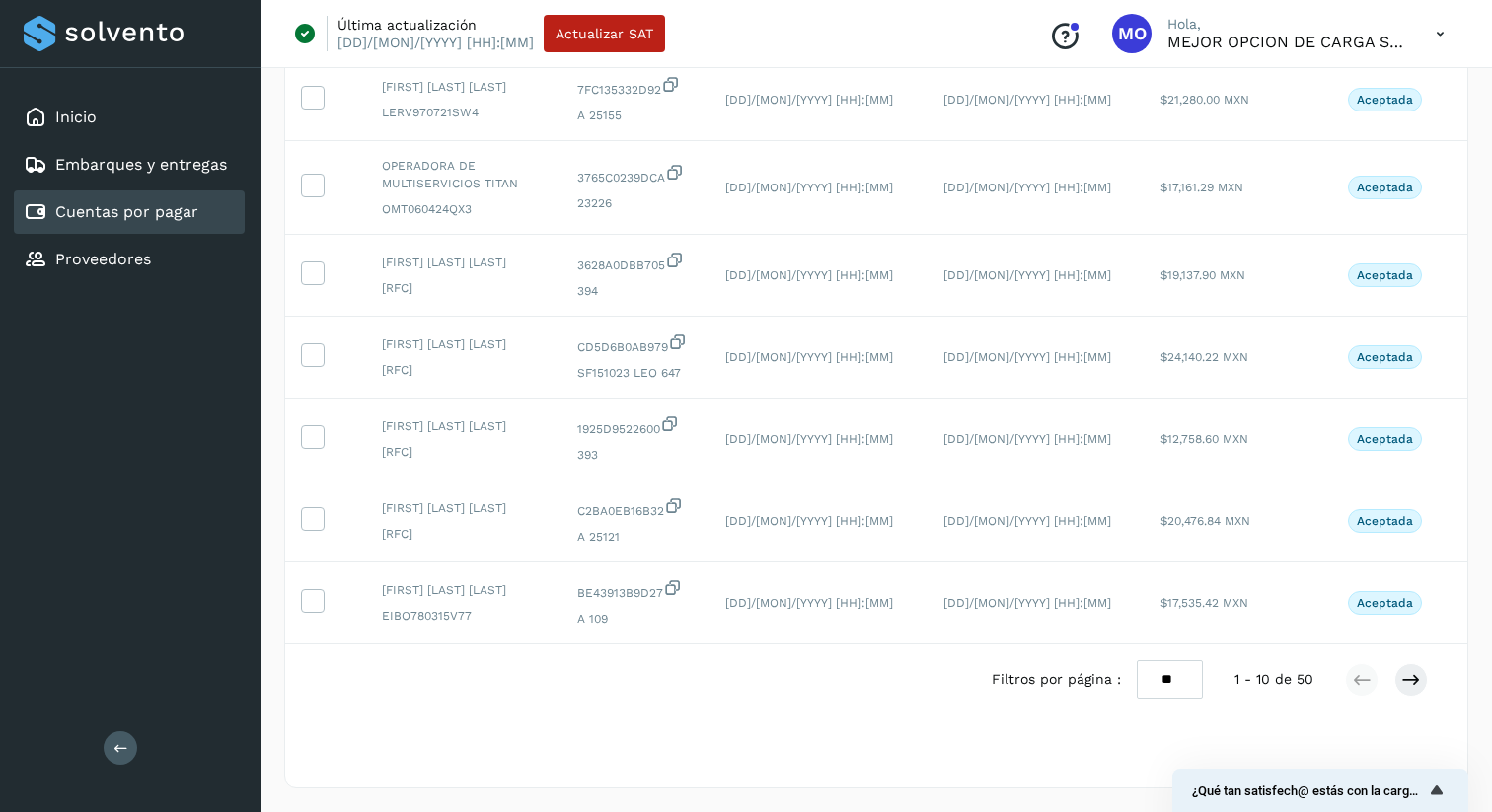 click on "** ** **" at bounding box center (1169, 679) 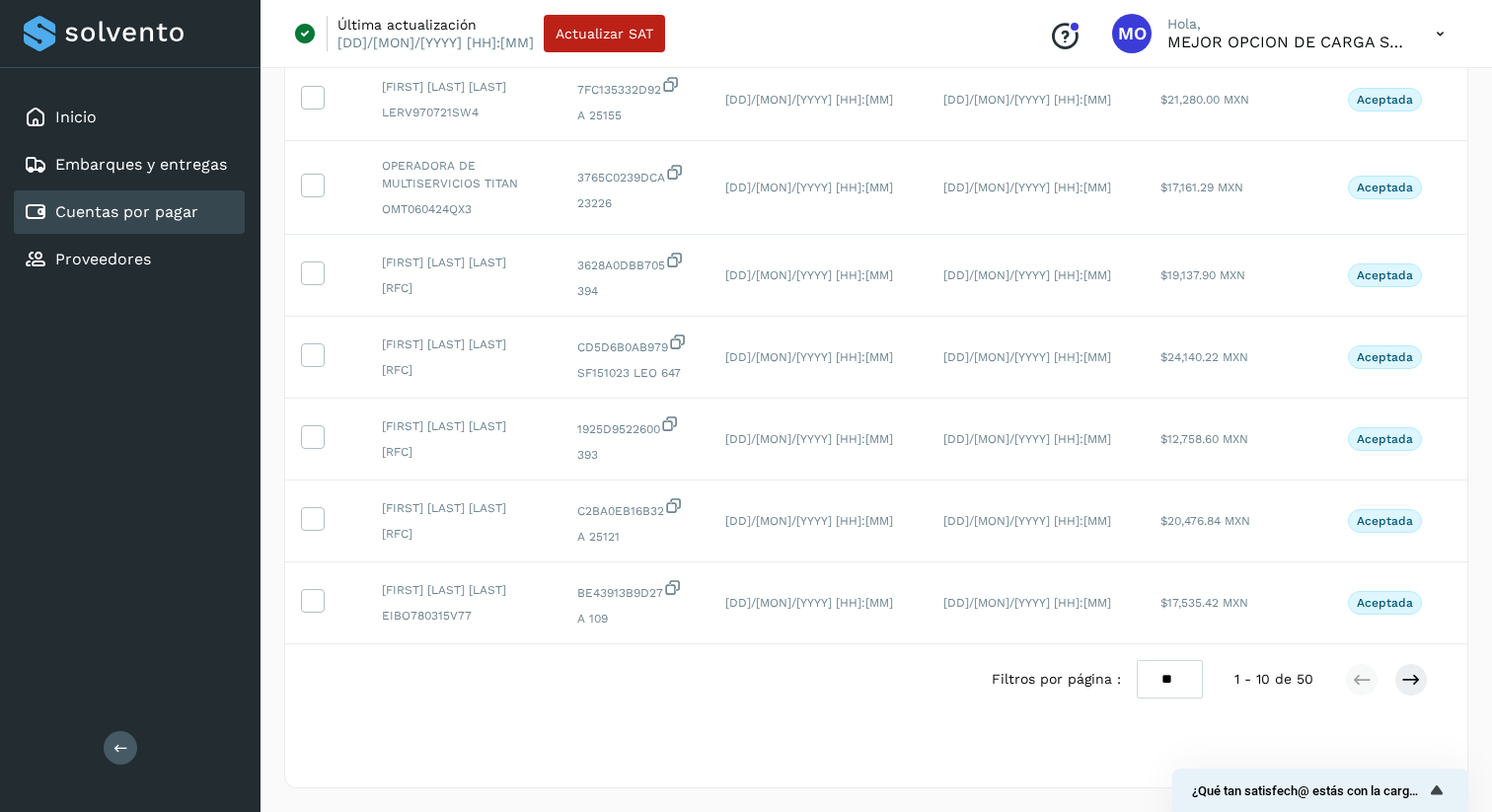 select on "**" 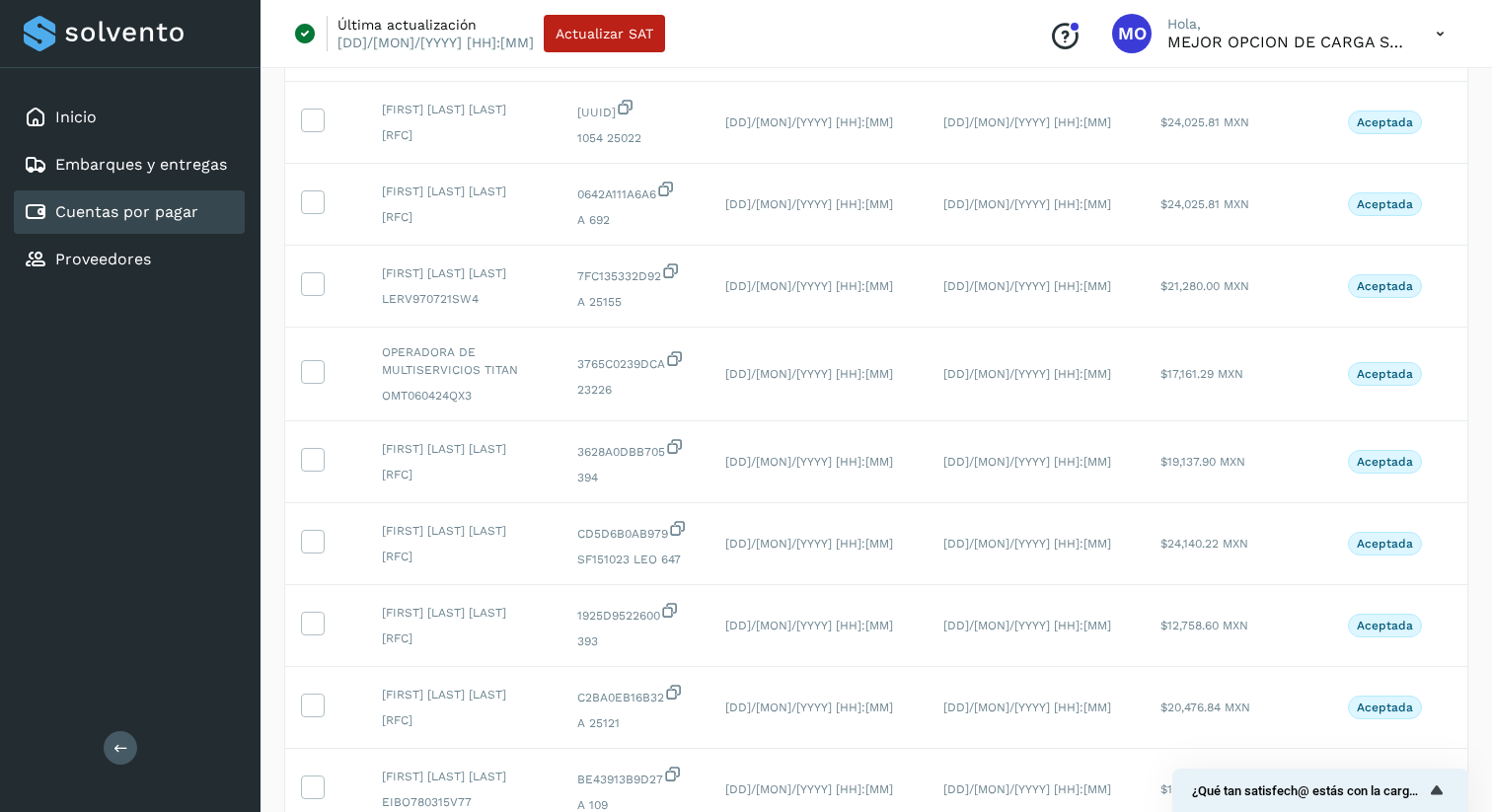 scroll, scrollTop: 229, scrollLeft: 0, axis: vertical 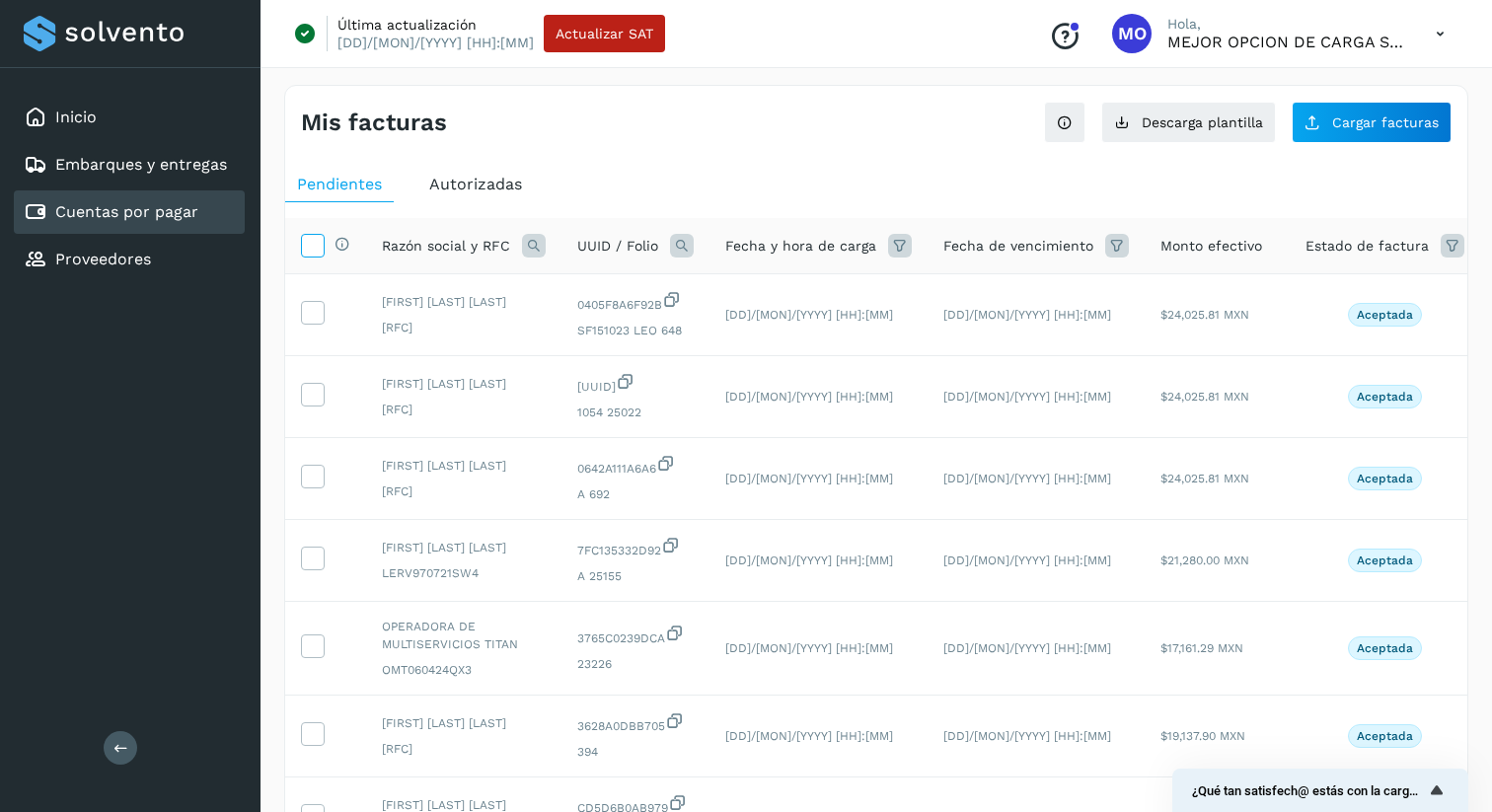 click at bounding box center (312, 244) 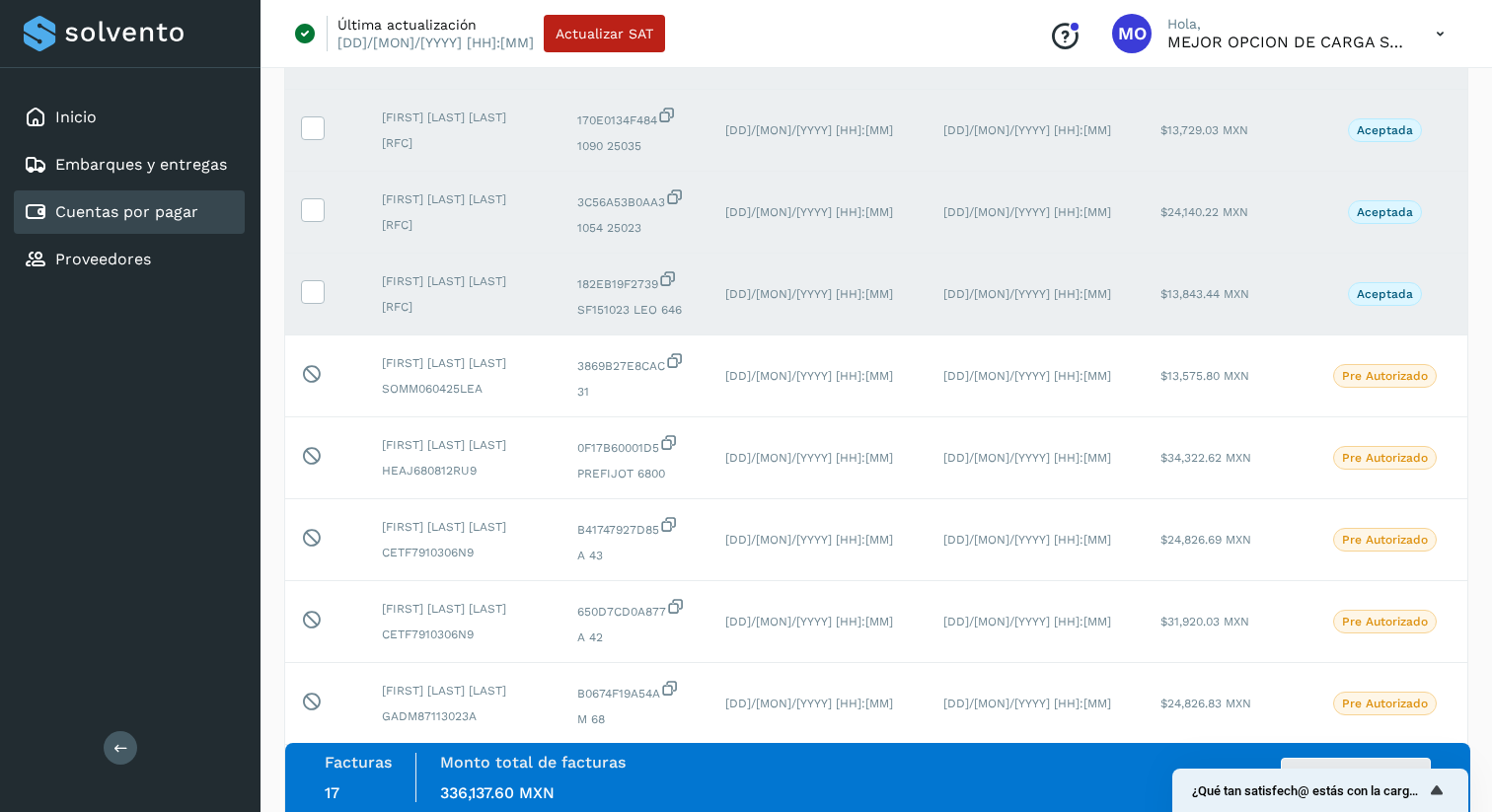 scroll, scrollTop: 1356, scrollLeft: 0, axis: vertical 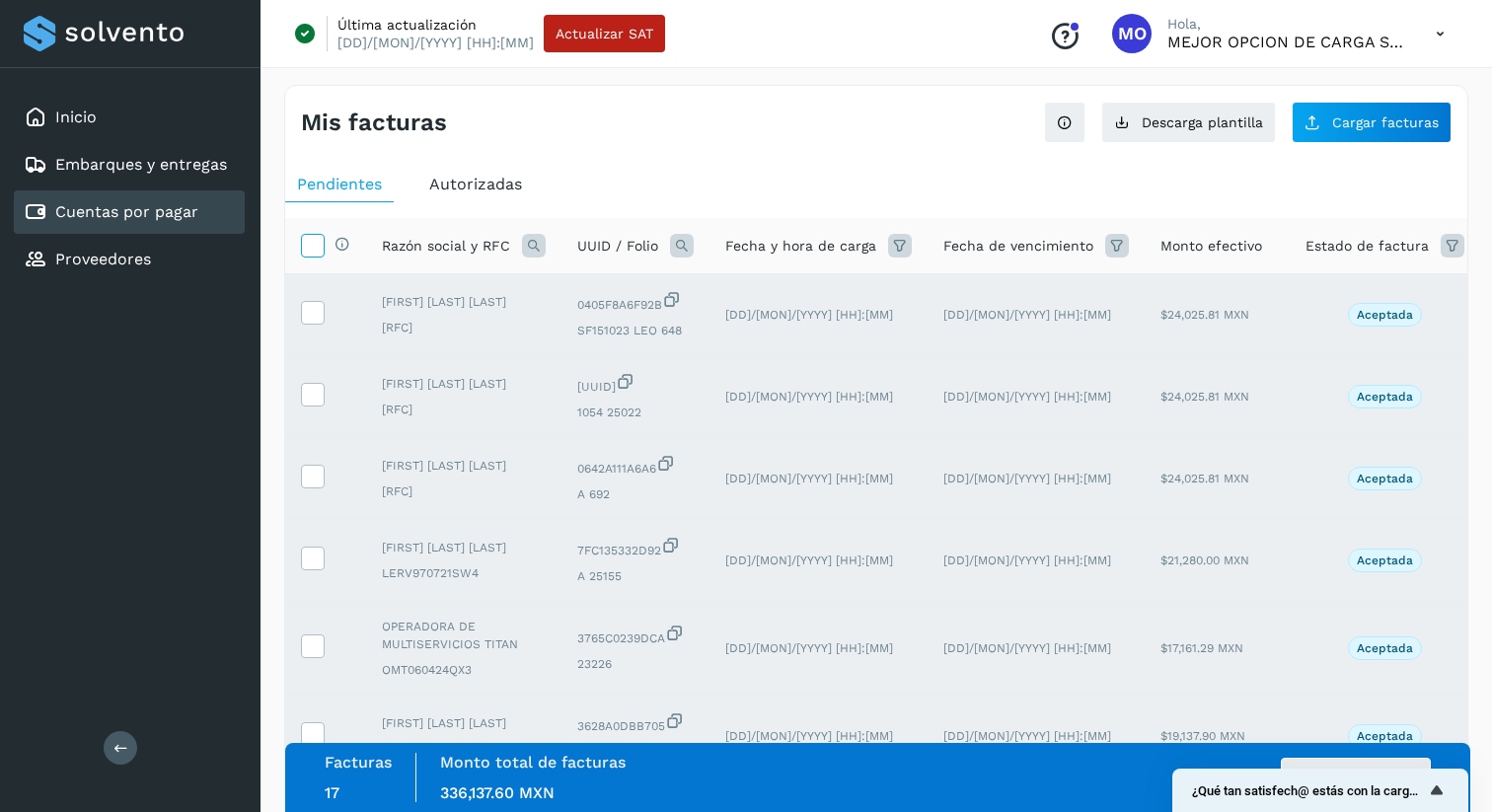 click at bounding box center [312, 244] 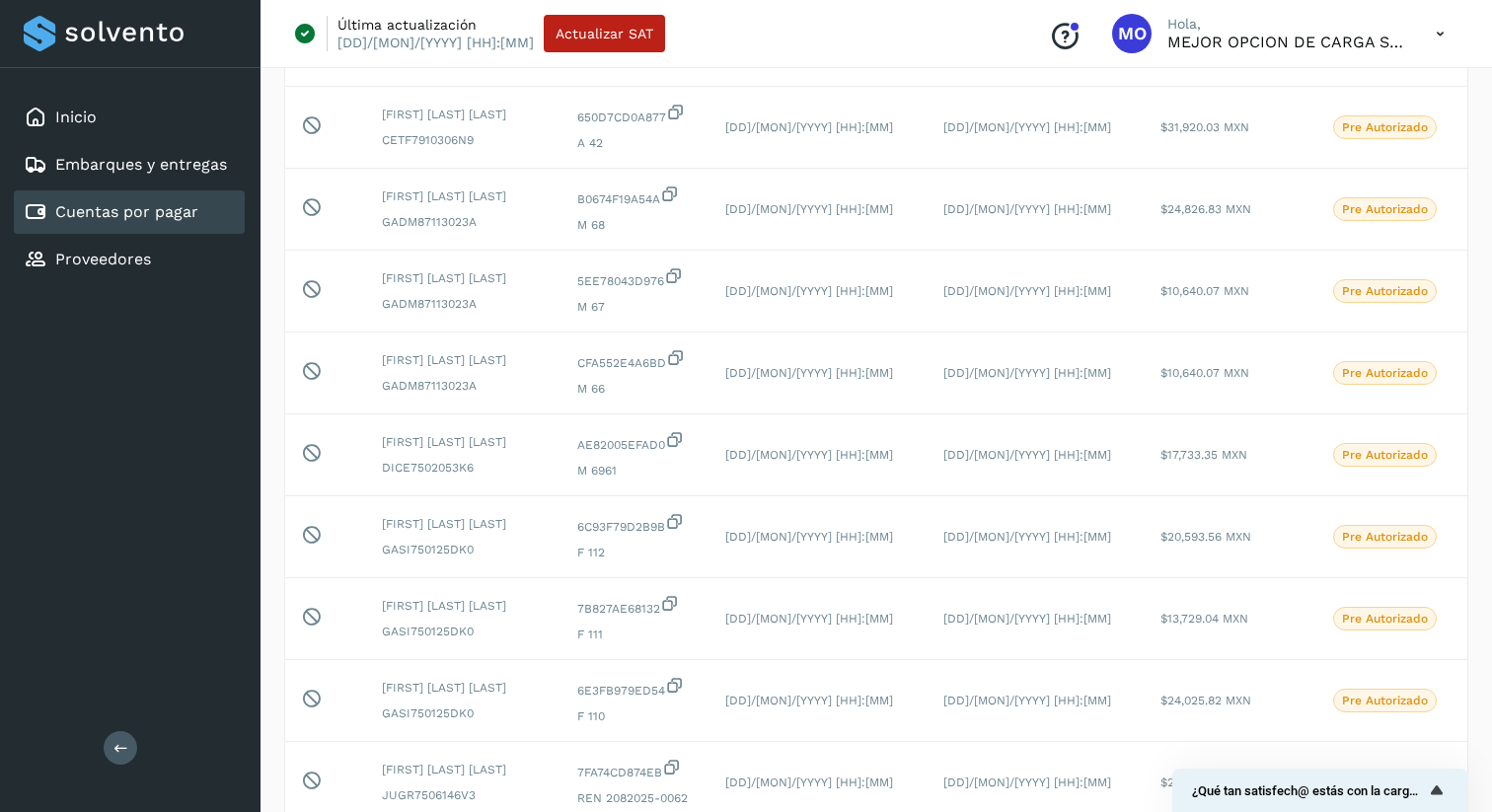 scroll, scrollTop: 1842, scrollLeft: 0, axis: vertical 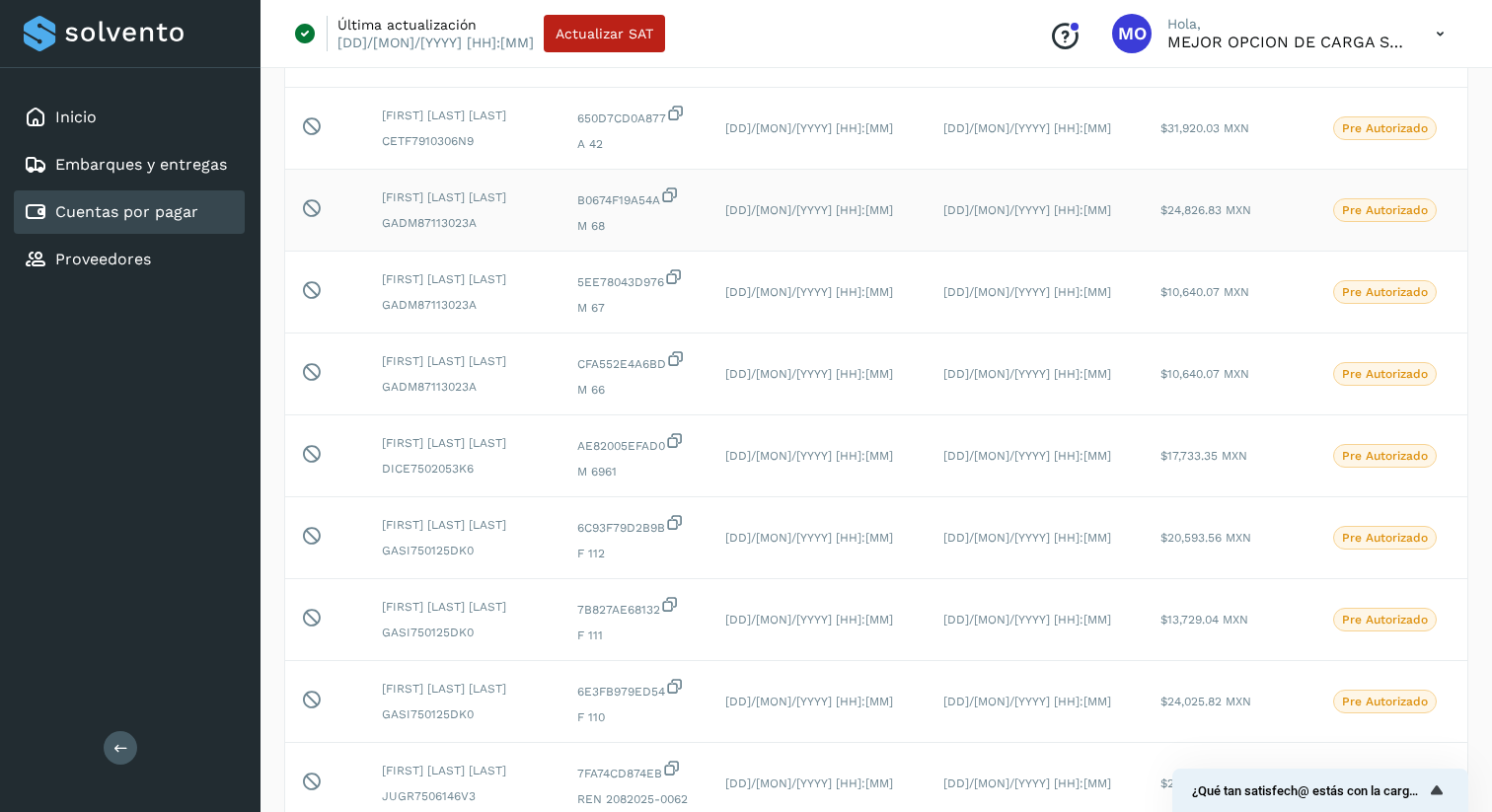 click at bounding box center (670, 194) 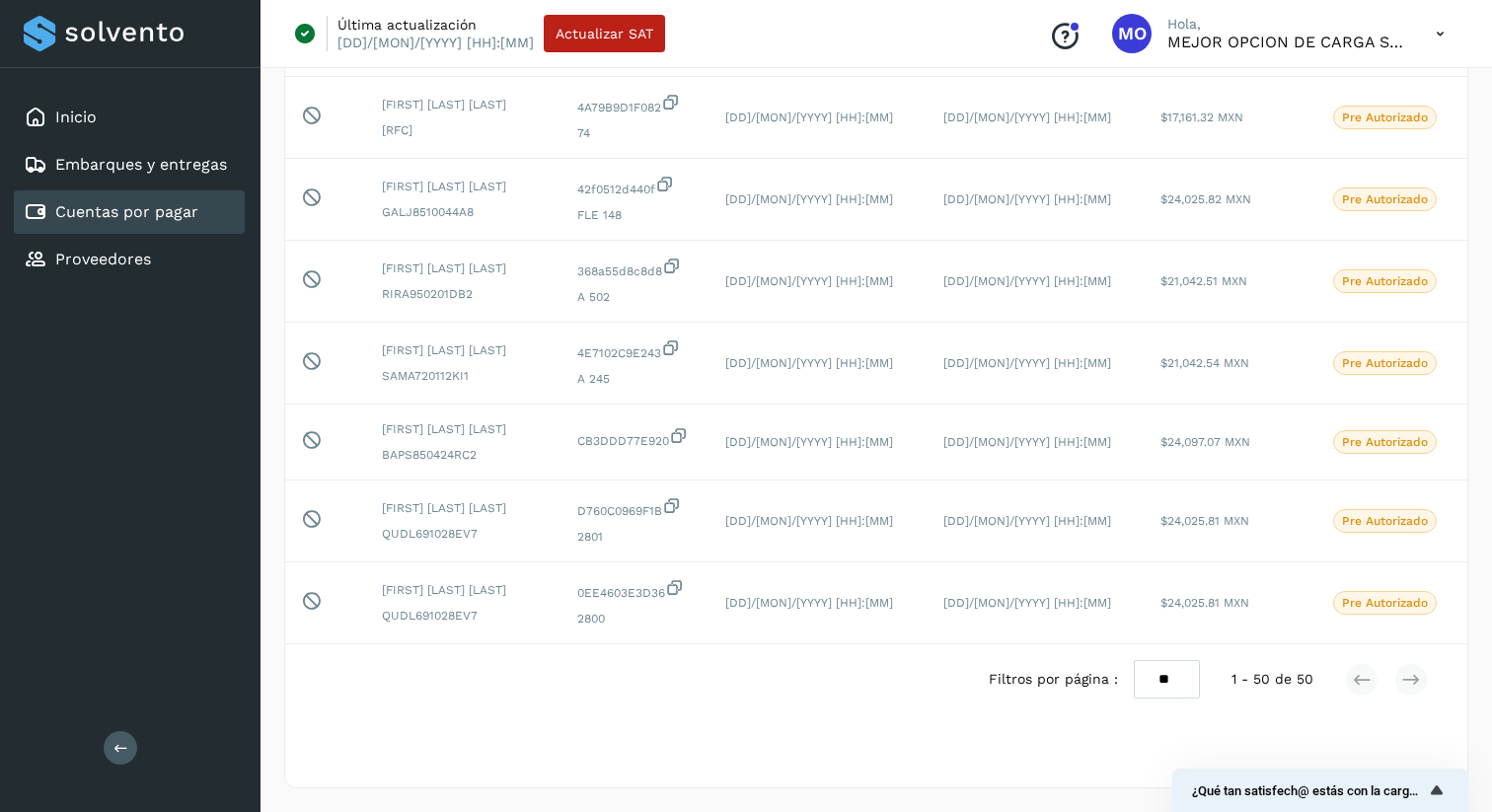 scroll, scrollTop: 4121, scrollLeft: 0, axis: vertical 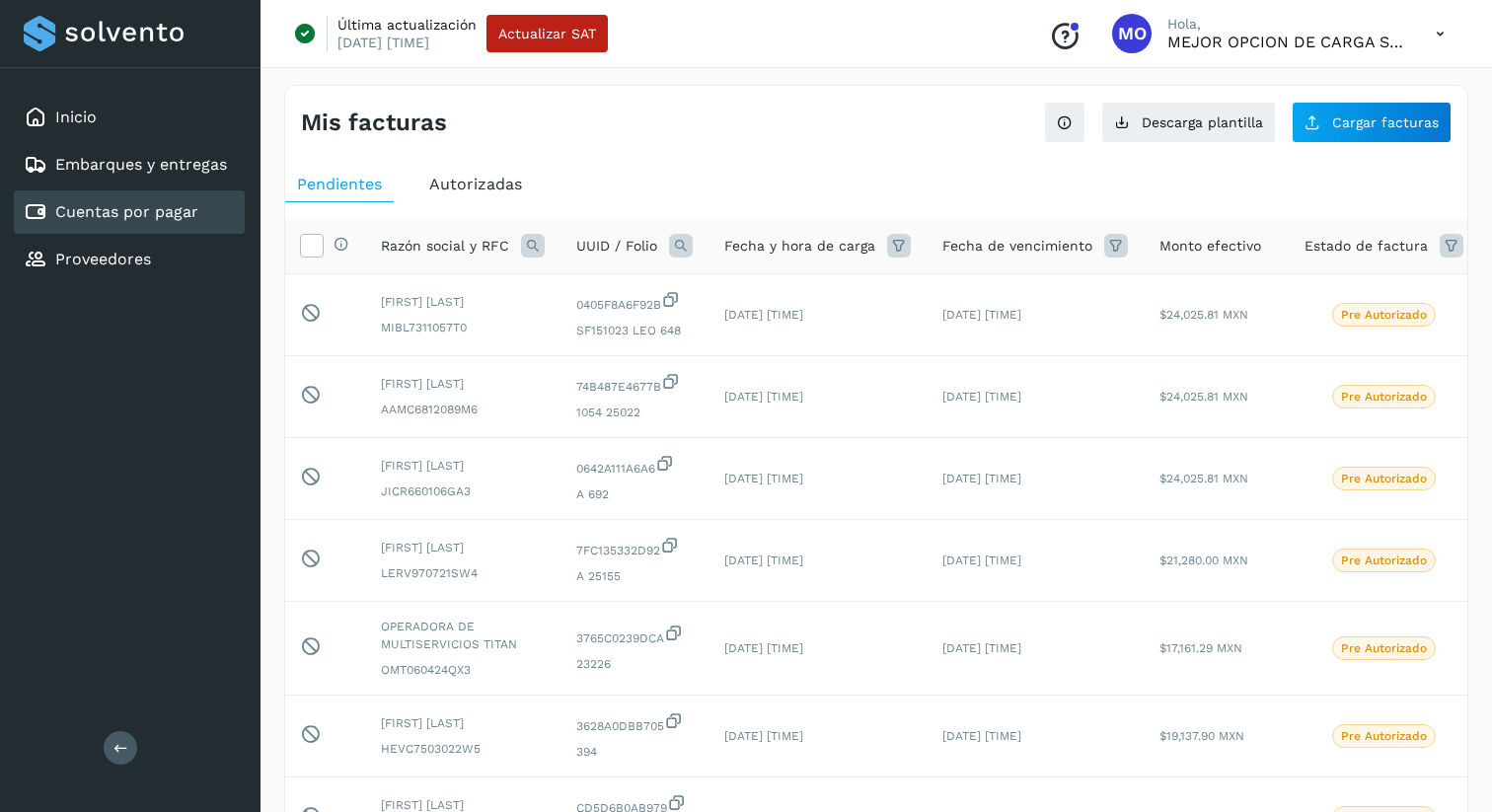 click at bounding box center [1452, 246] 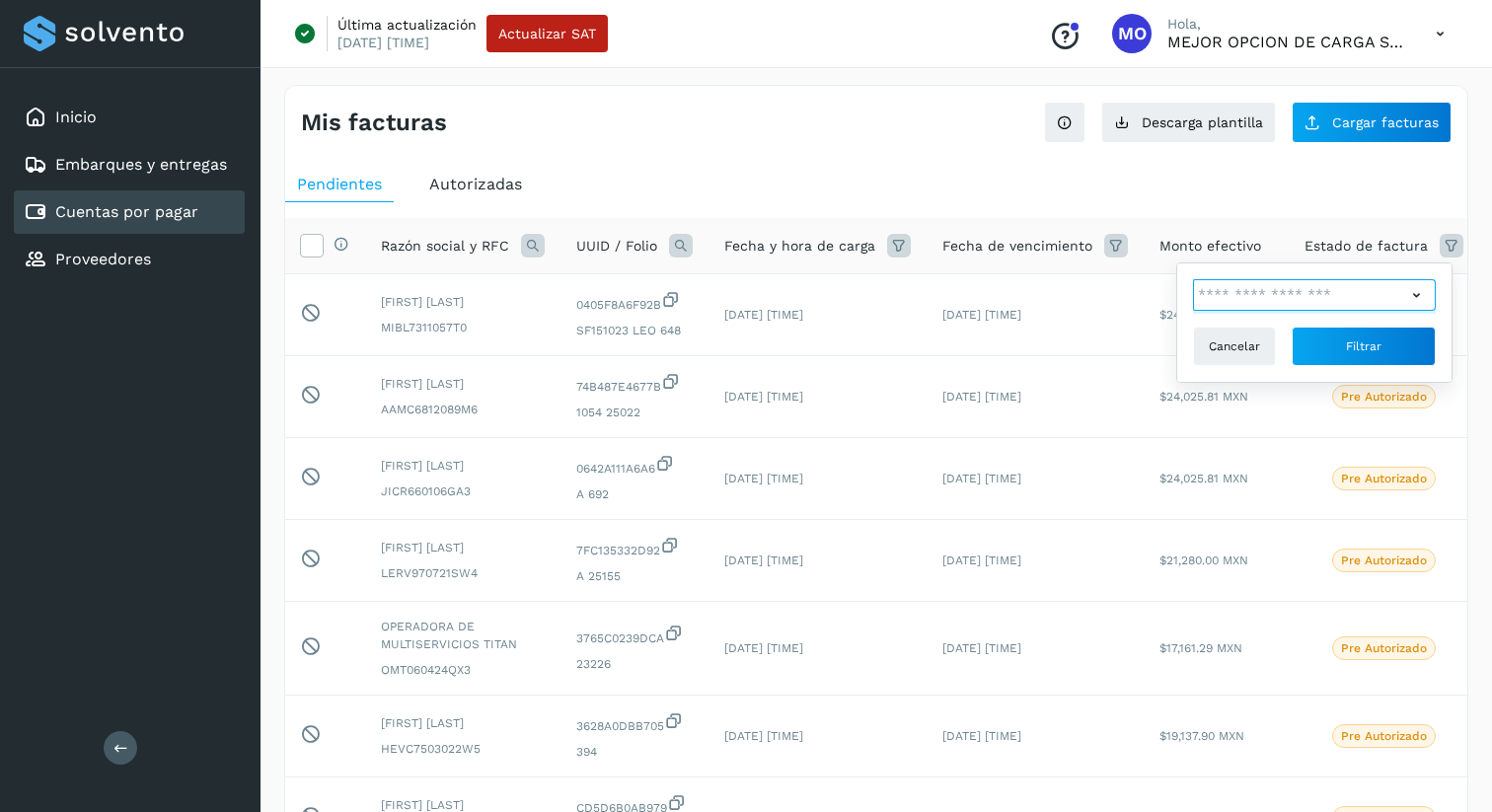click at bounding box center [1300, 295] 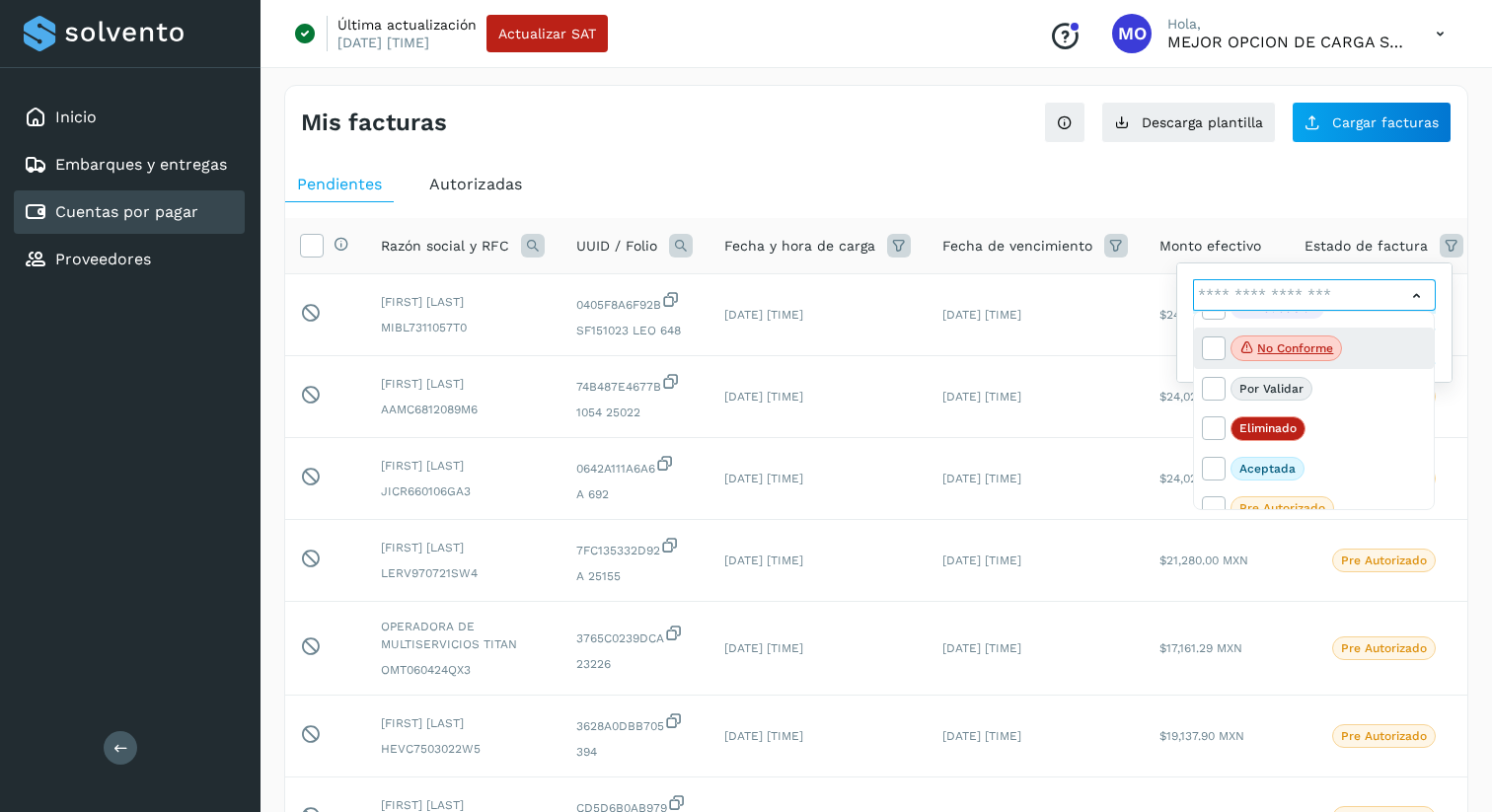 scroll, scrollTop: 42, scrollLeft: 0, axis: vertical 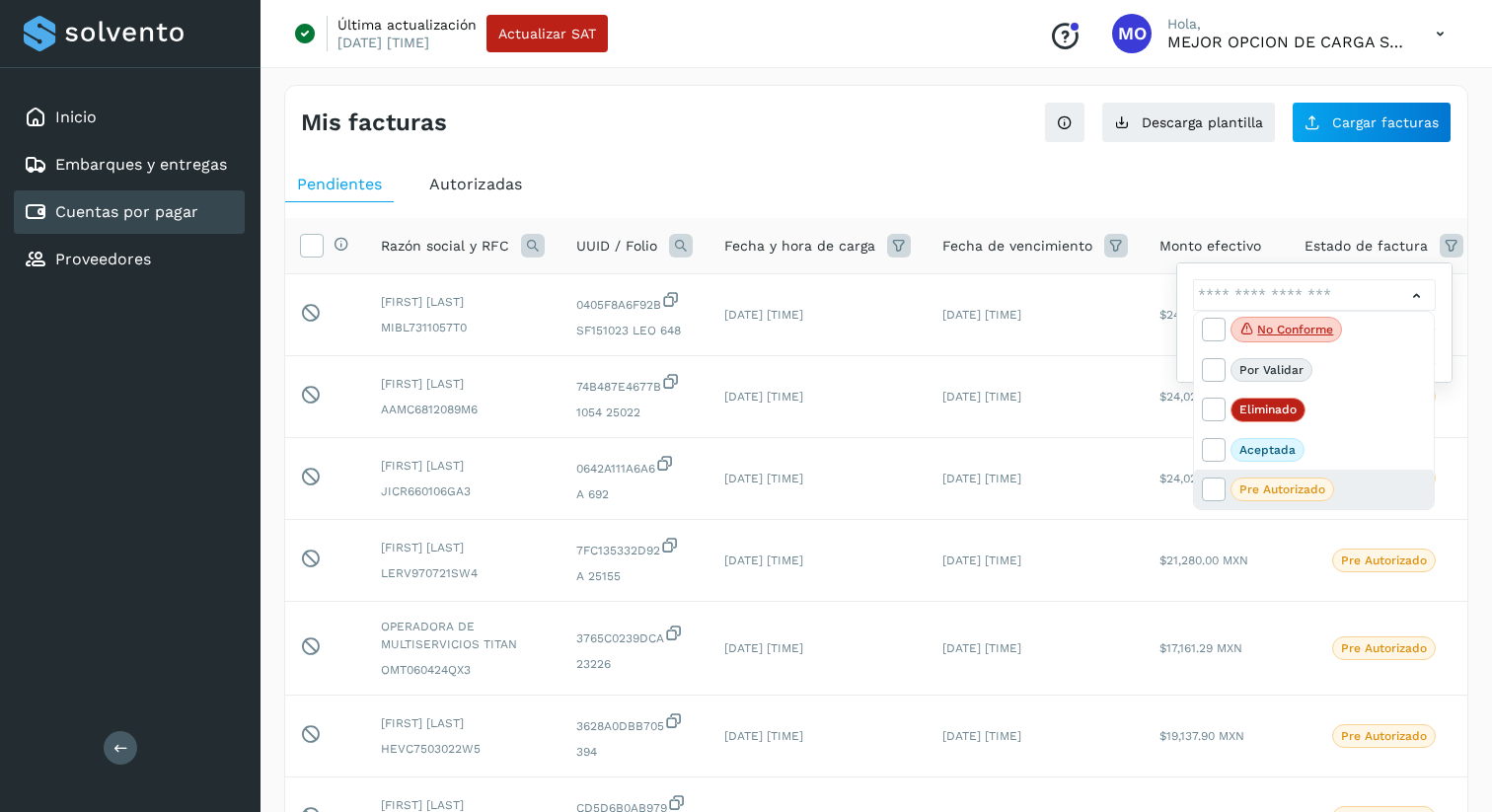 click on "Pre Autorizado" 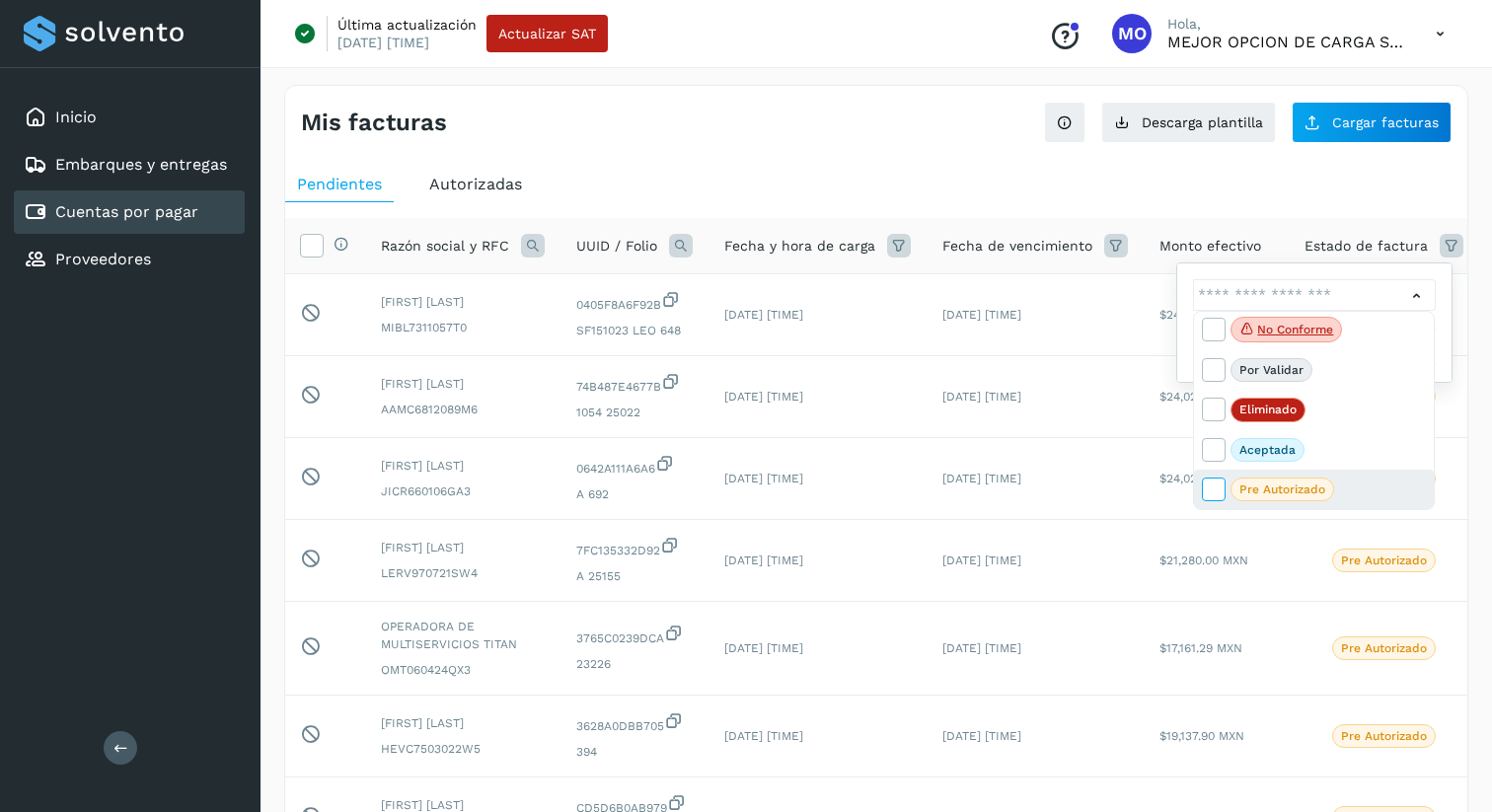 click at bounding box center [1213, 488] 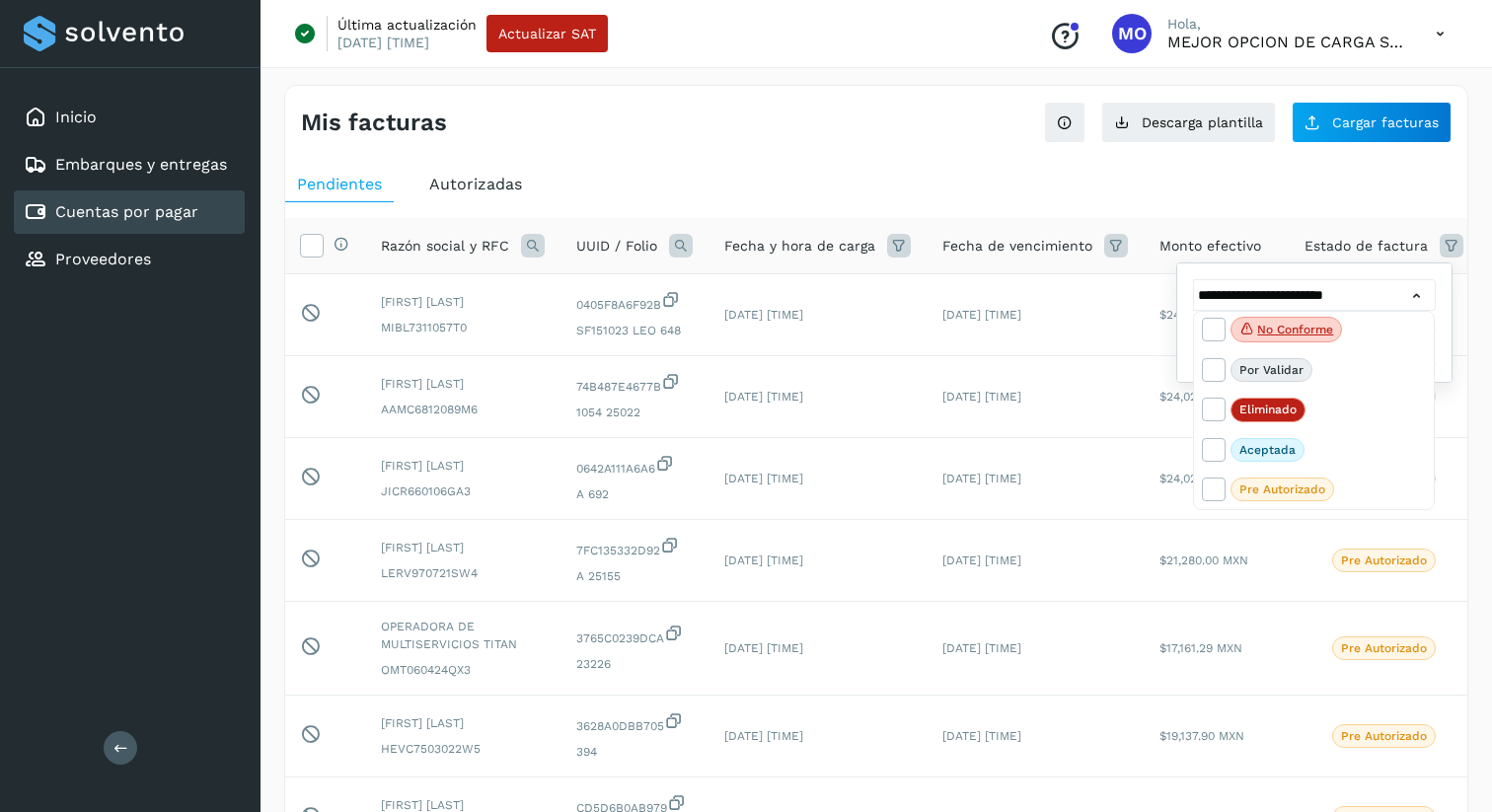 click at bounding box center (746, 406) 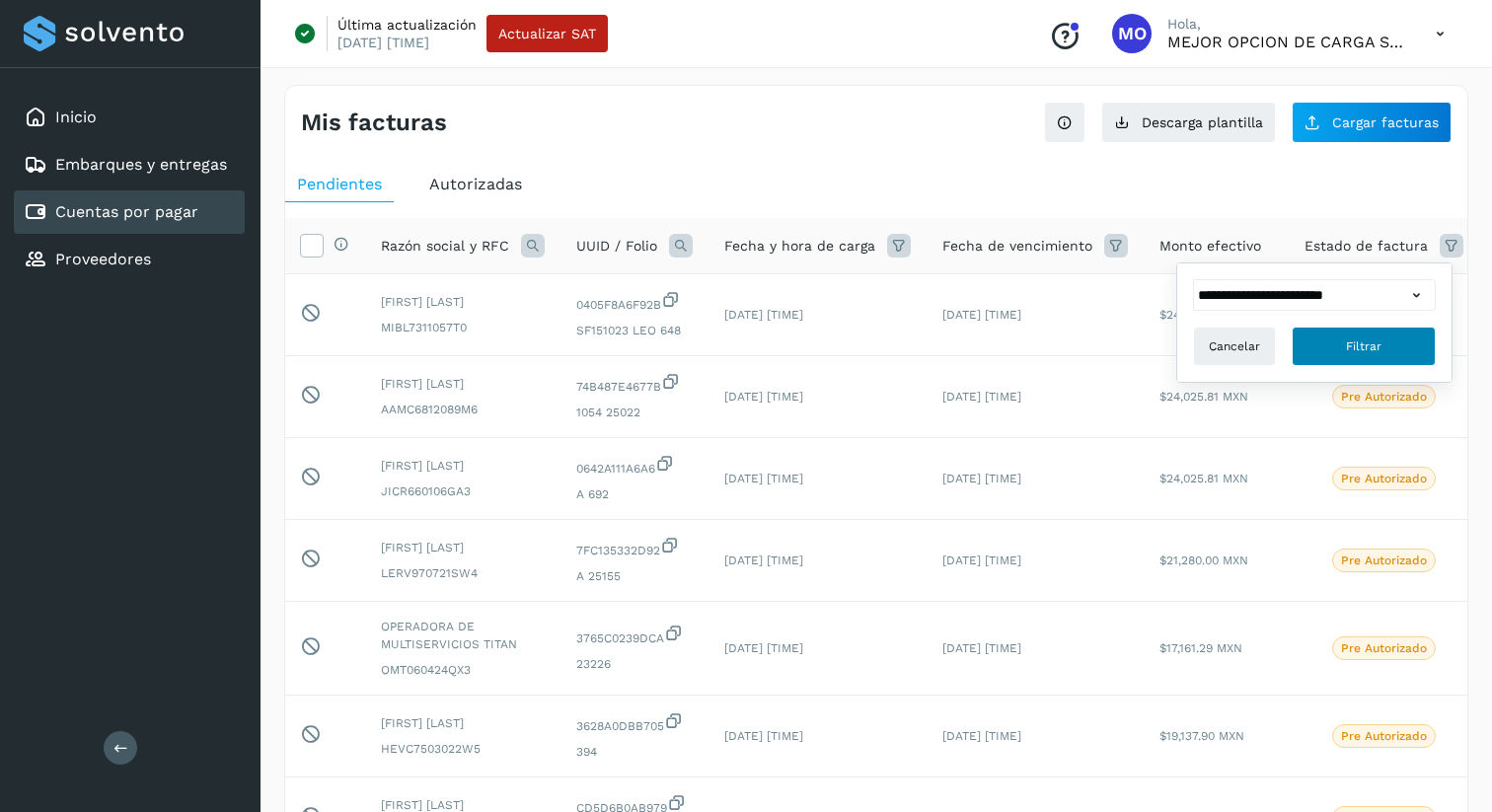 click on "Filtrar" 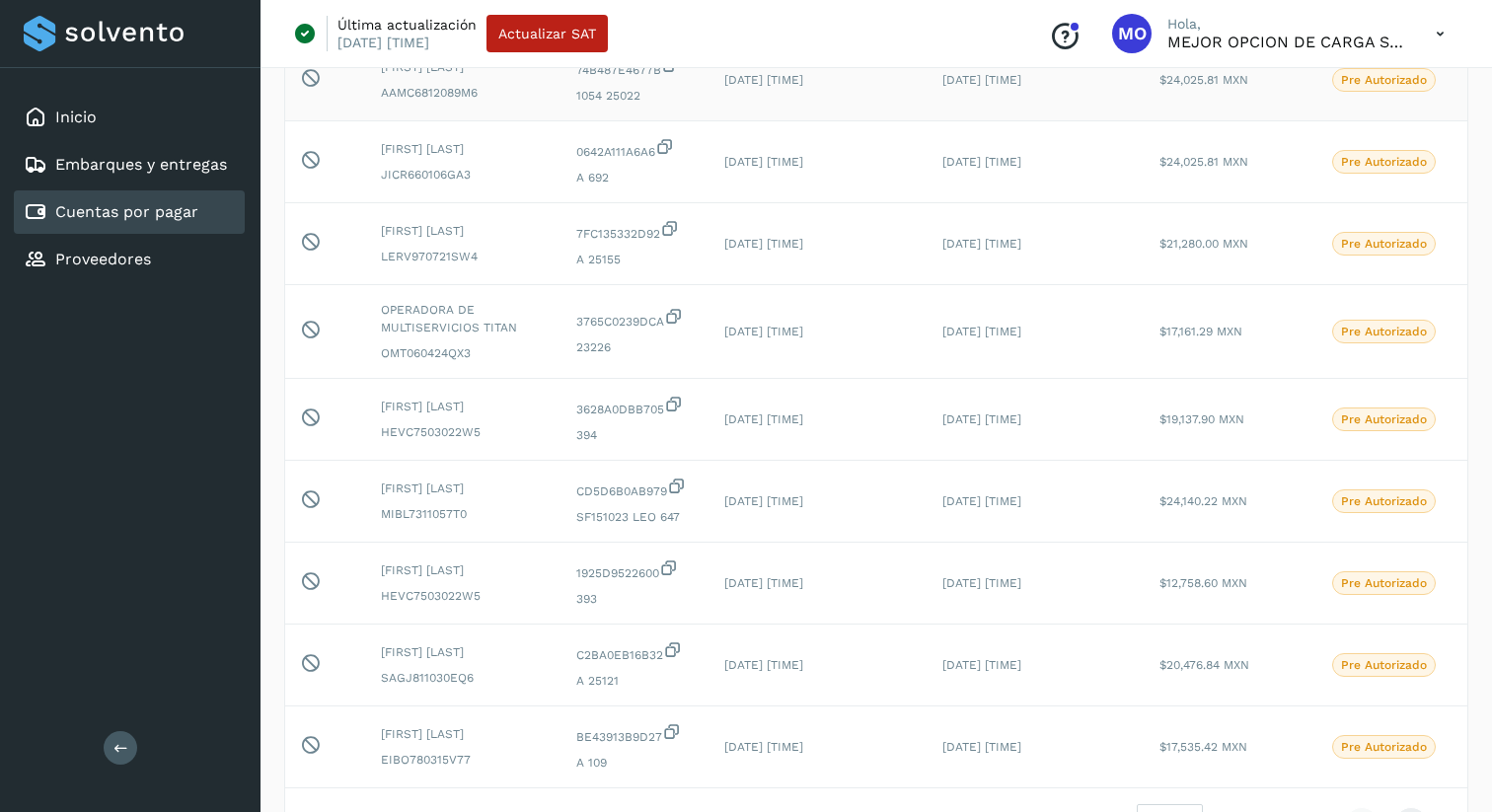 scroll, scrollTop: 608, scrollLeft: 0, axis: vertical 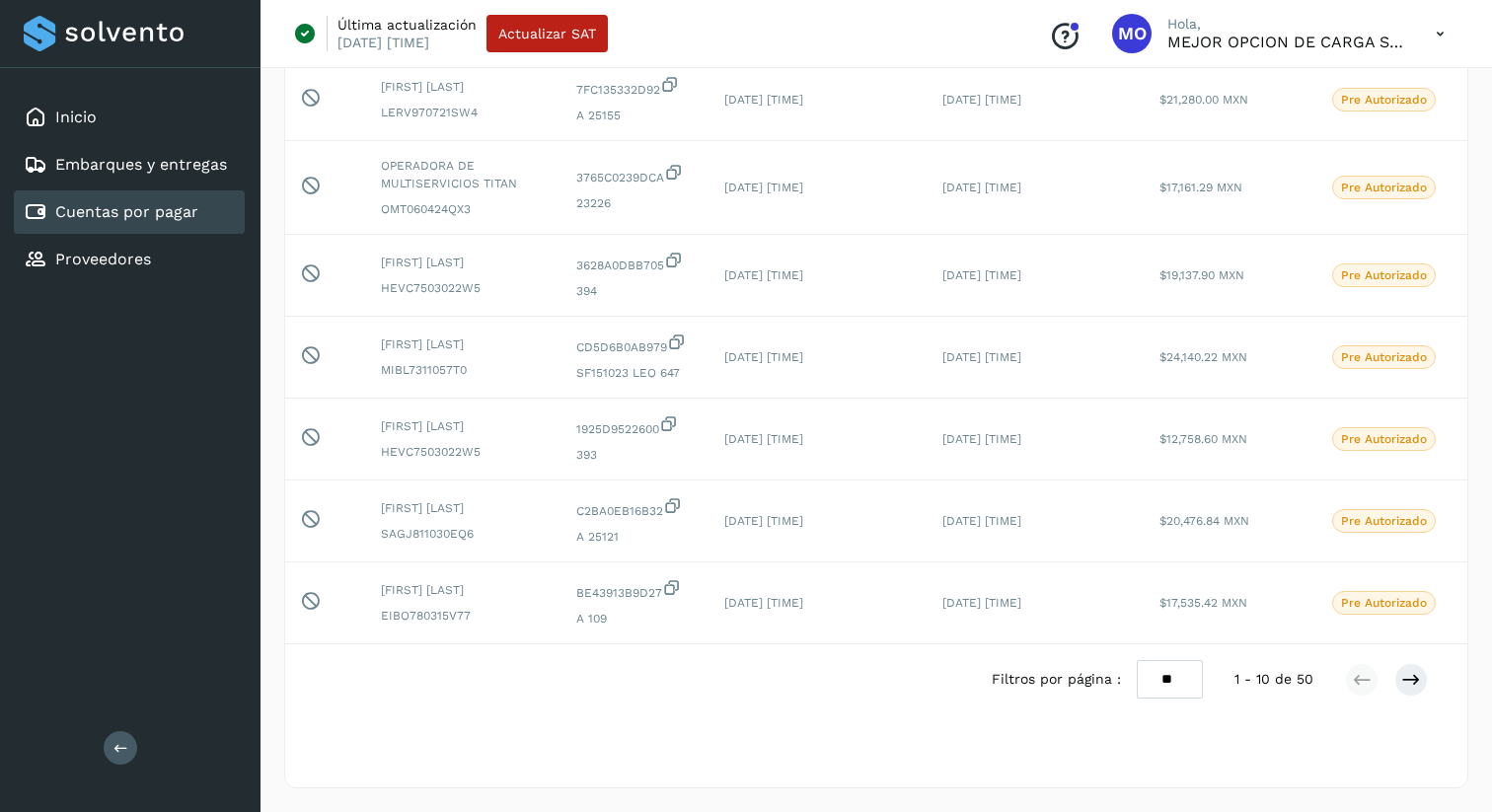 click on "** ** **" at bounding box center [1169, 679] 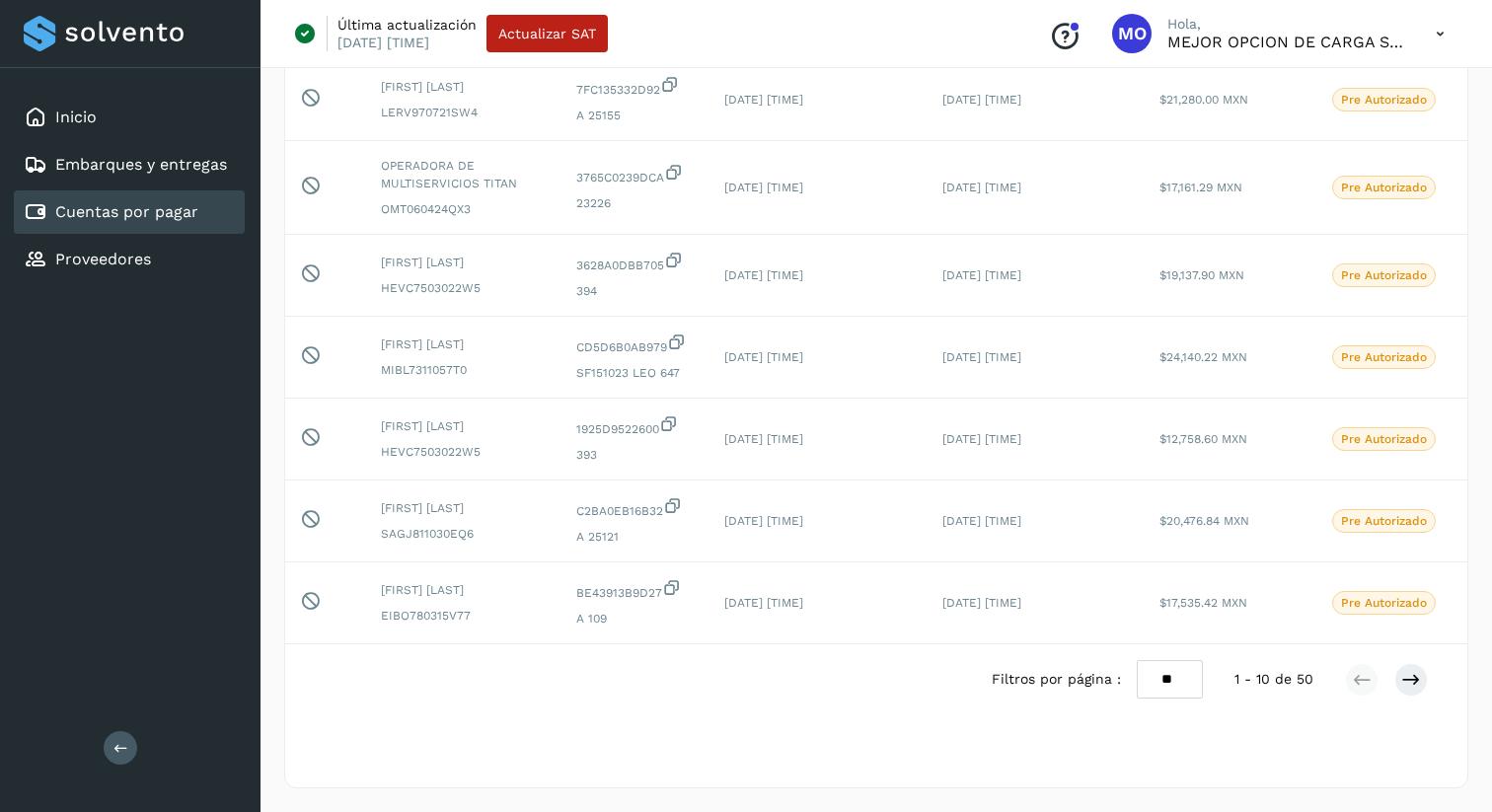 select on "**" 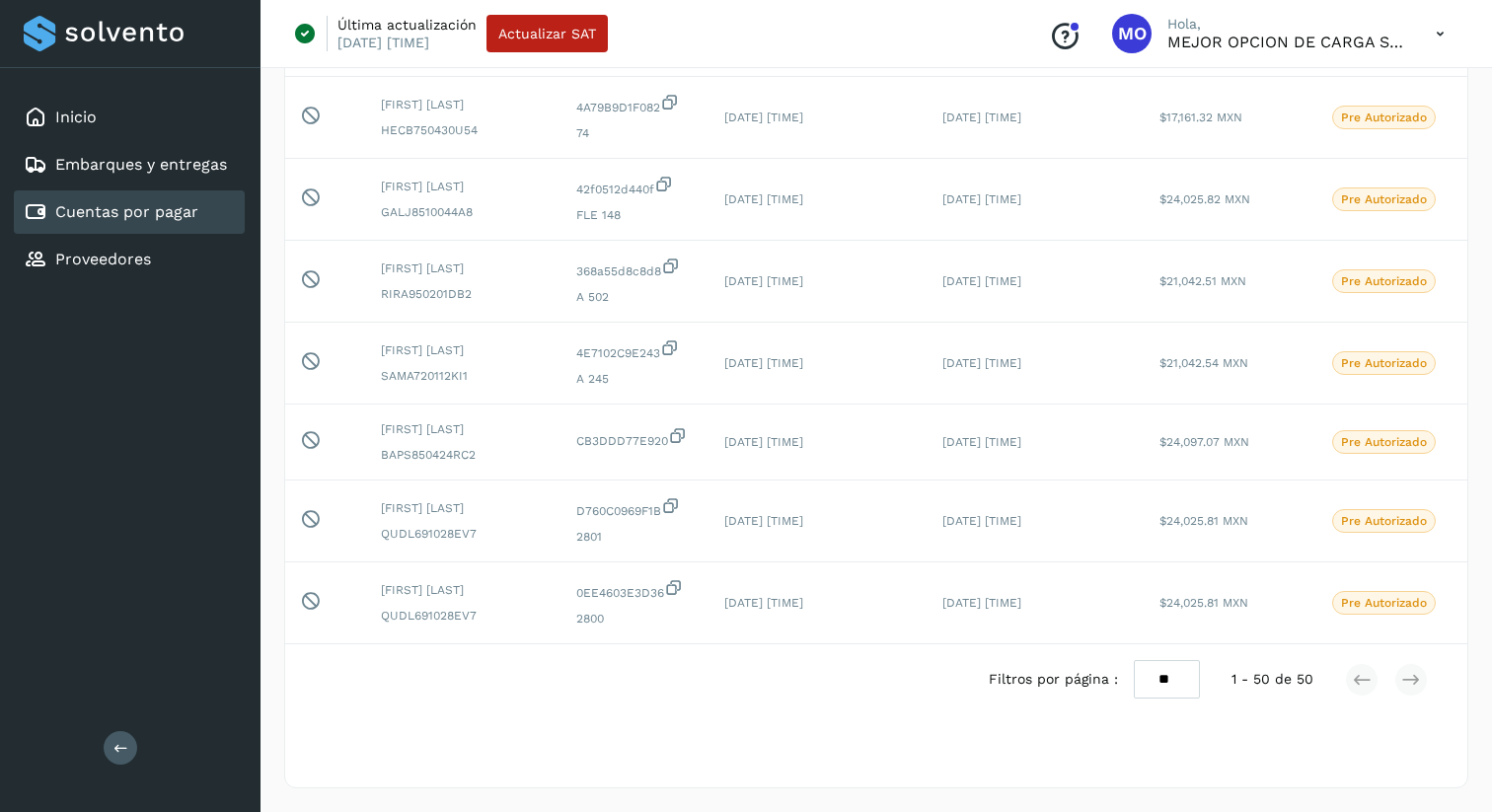 scroll, scrollTop: 4156, scrollLeft: 0, axis: vertical 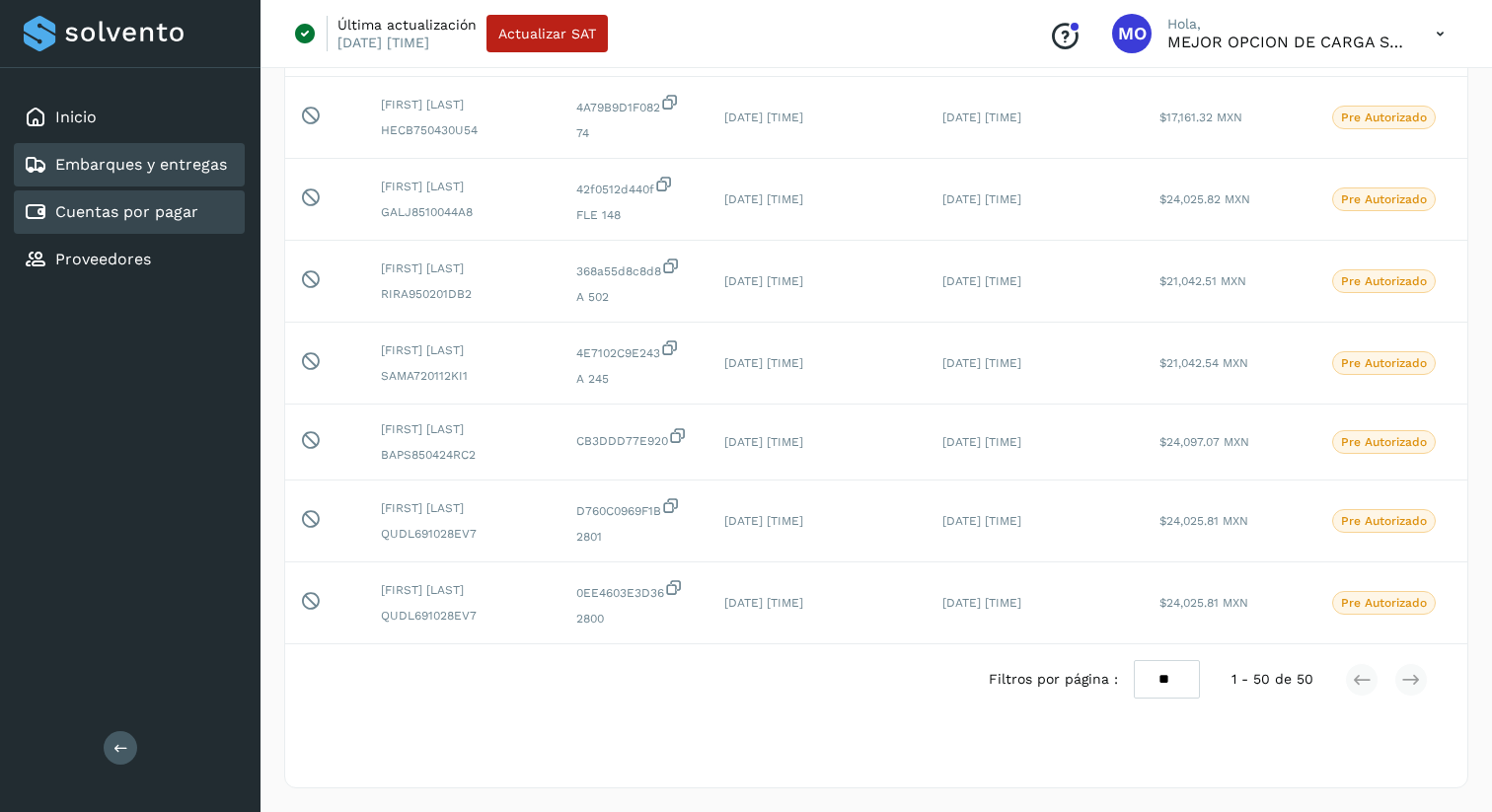 click on "Embarques y entregas" at bounding box center [141, 164] 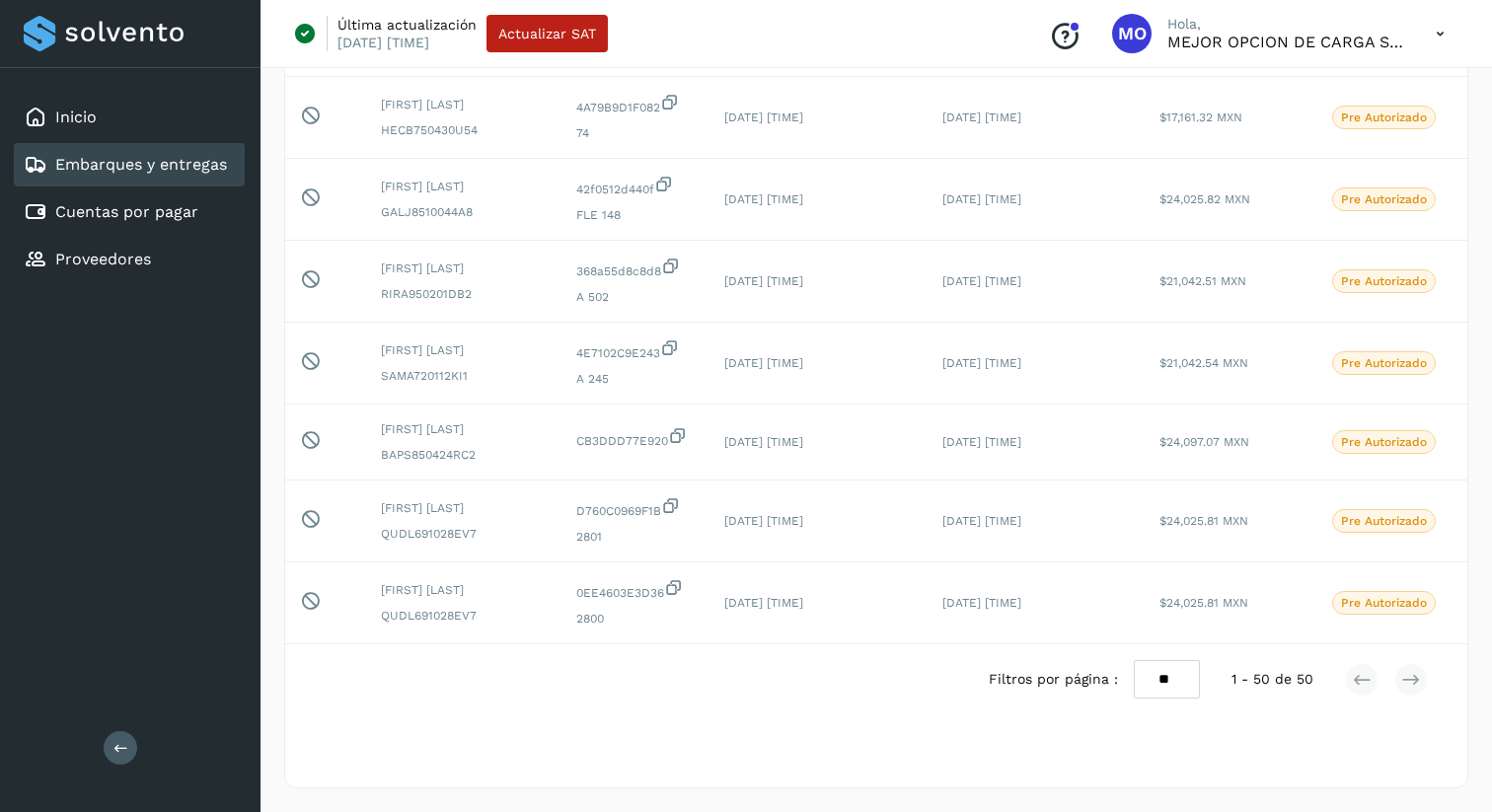 scroll, scrollTop: 0, scrollLeft: 0, axis: both 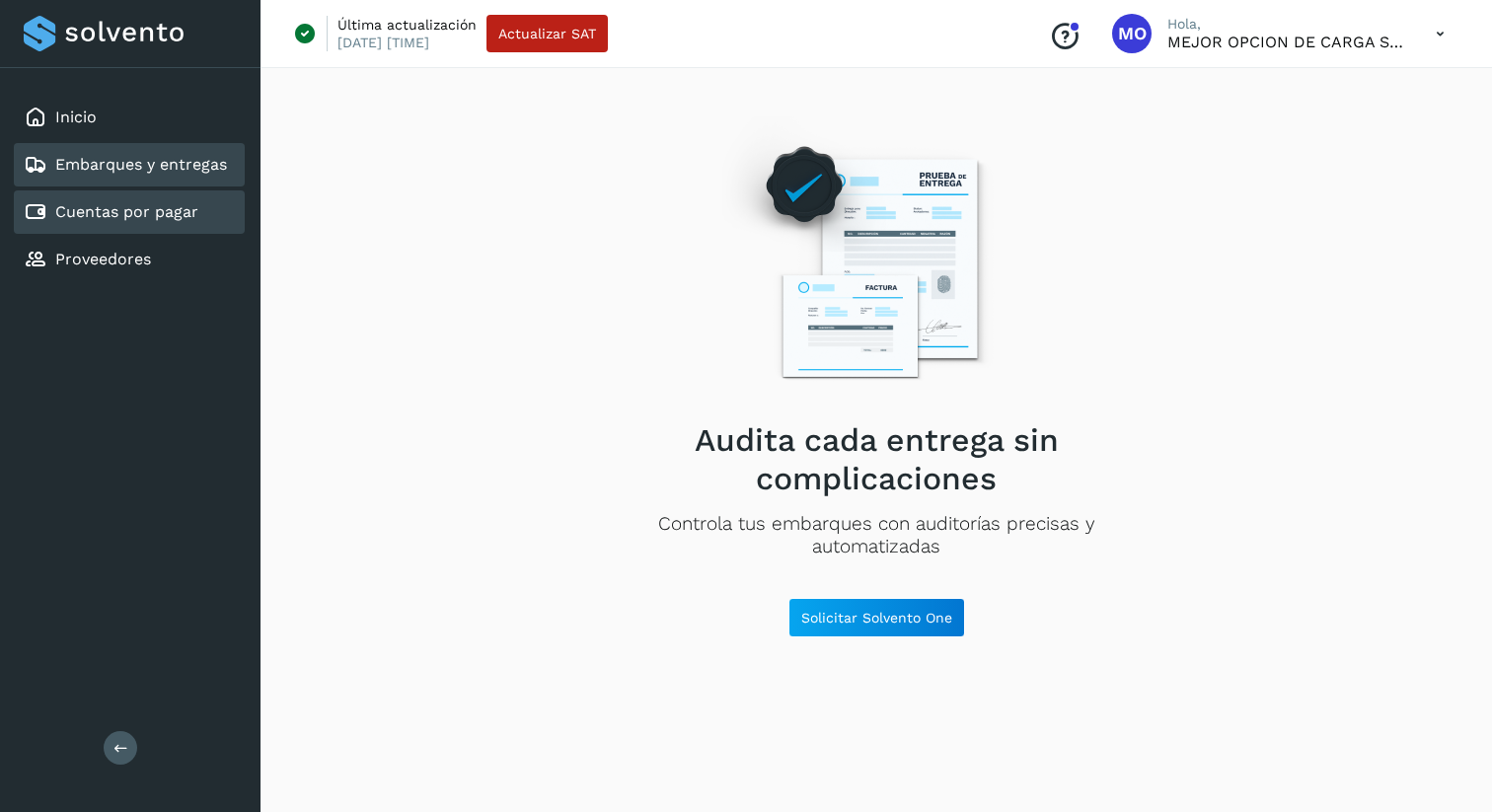 click on "Cuentas por pagar" at bounding box center (126, 211) 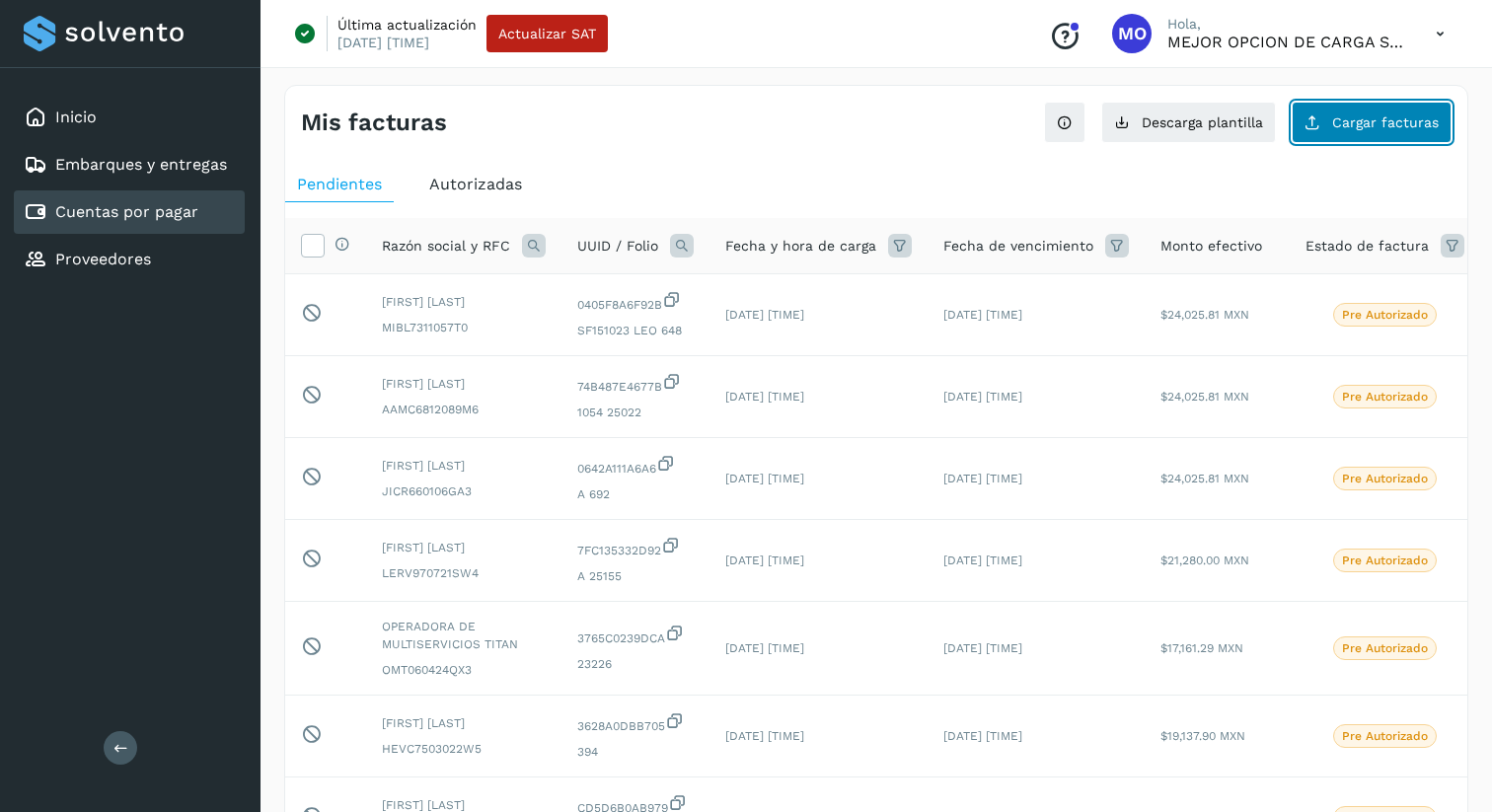 click at bounding box center (1312, 122) 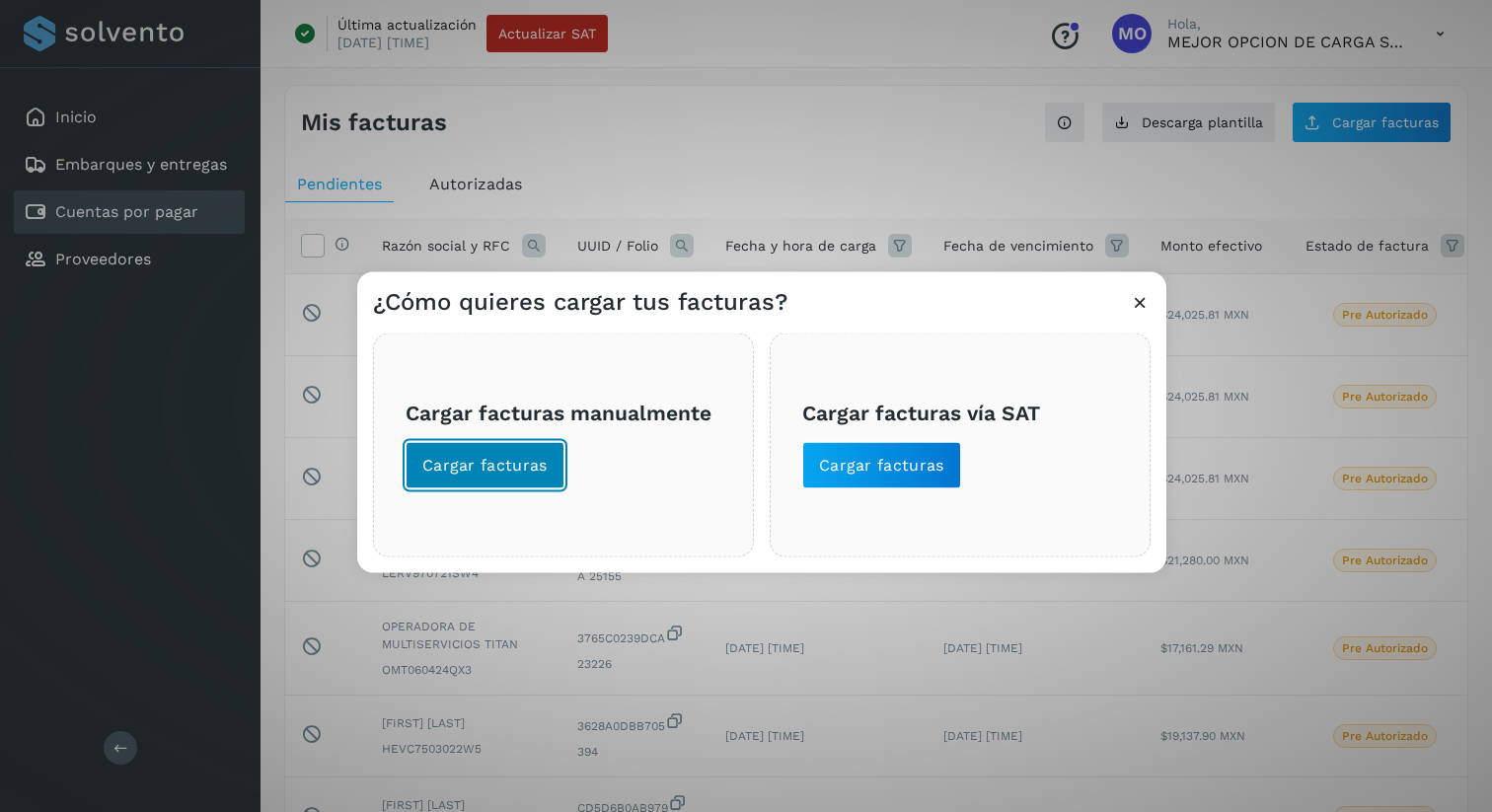 click on "Cargar facturas" at bounding box center [485, 465] 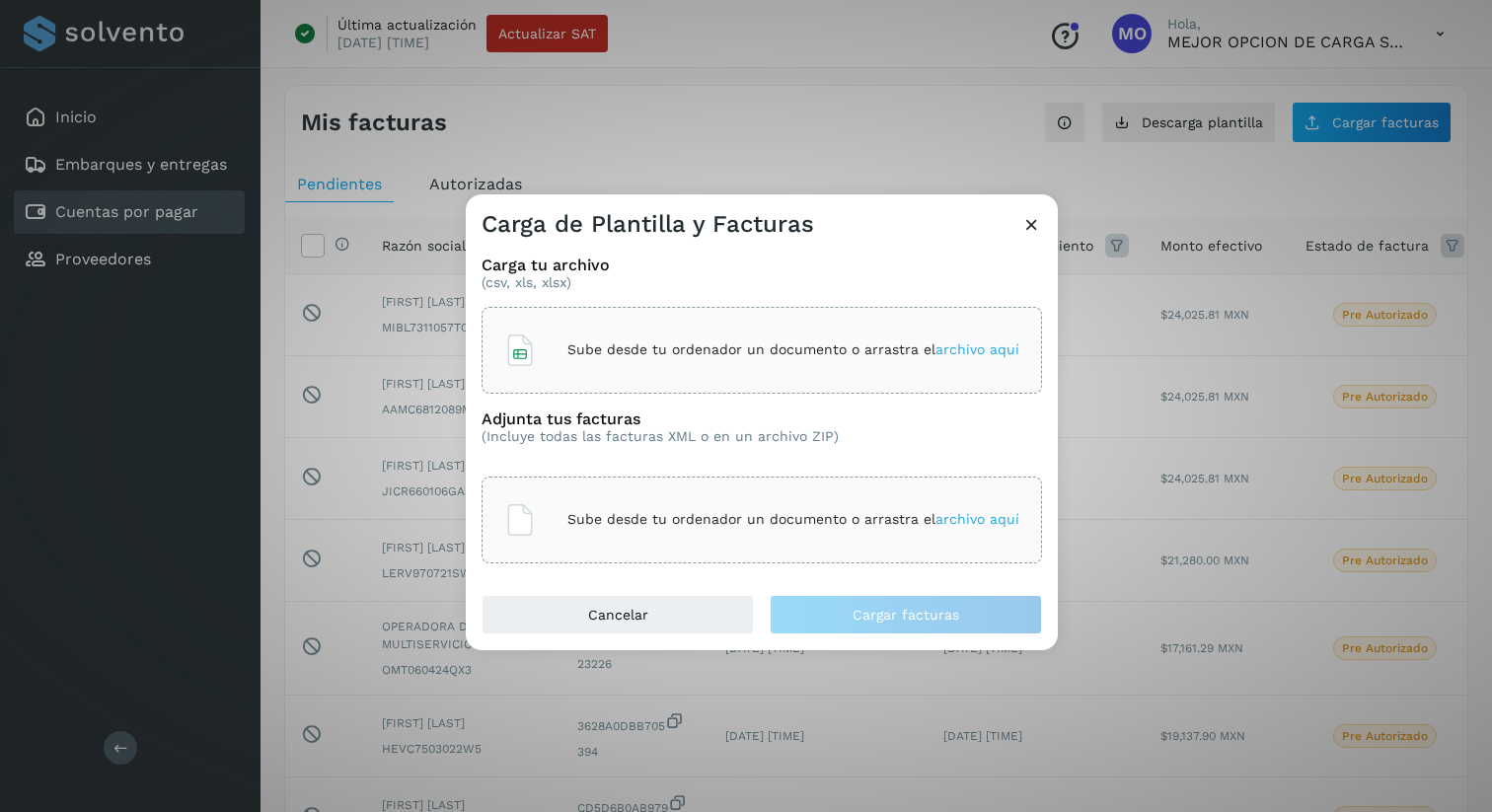 click on "Sube desde tu ordenador un documento o arrastra el  archivo aquí" at bounding box center (793, 349) 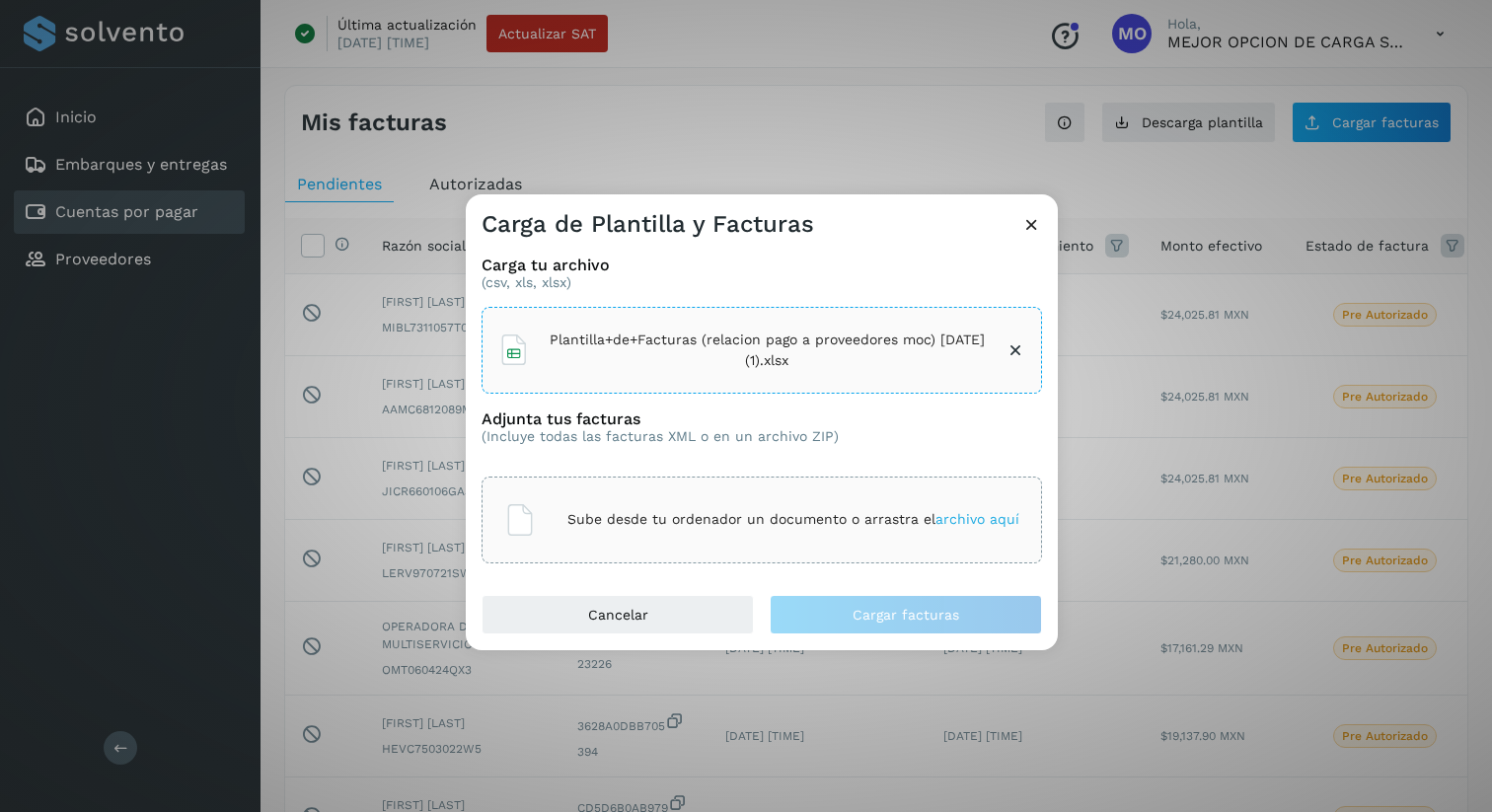 click on "Sube desde tu ordenador un documento o arrastra el  archivo aquí" at bounding box center (793, 519) 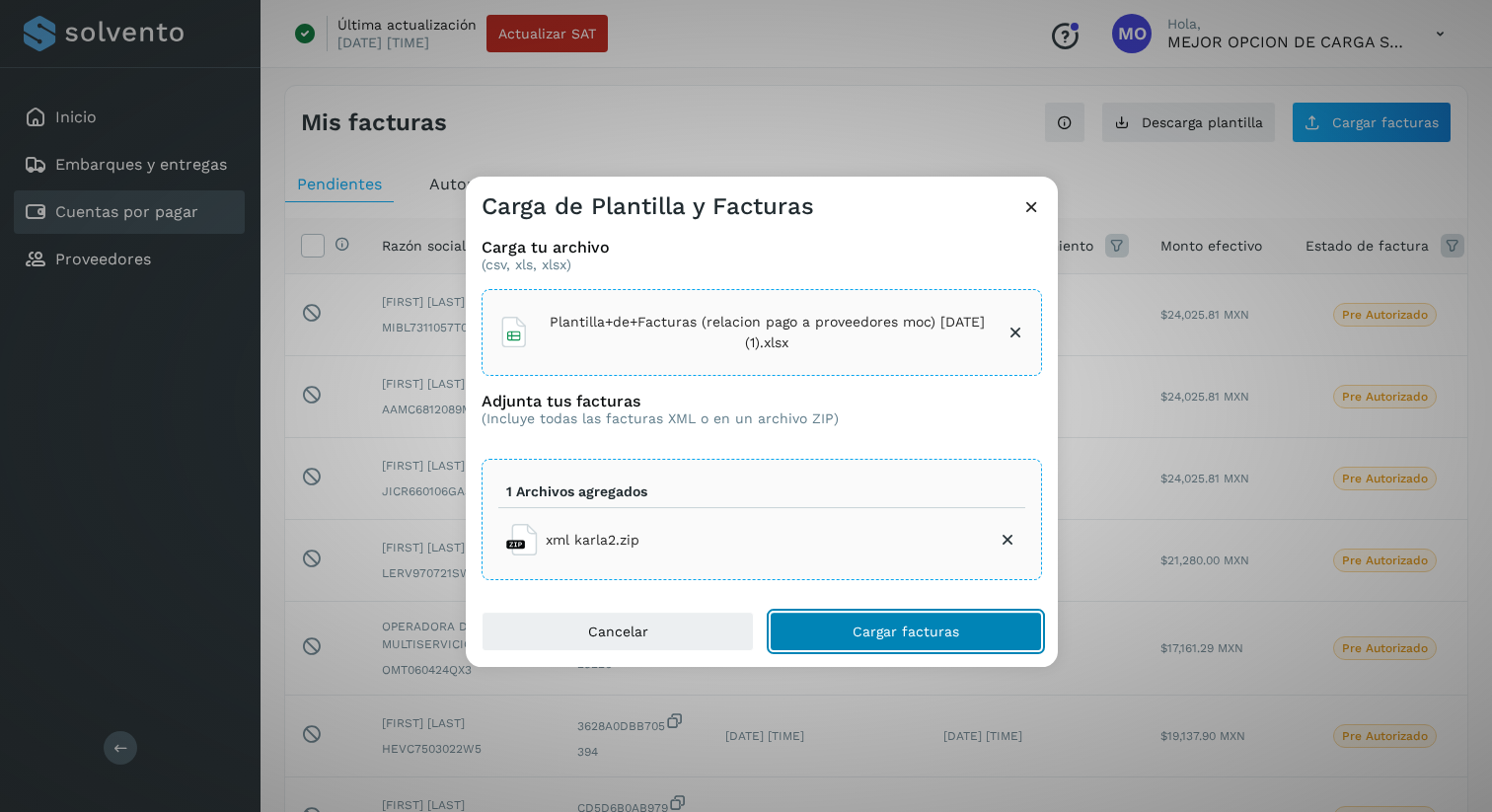 click on "Cargar facturas" 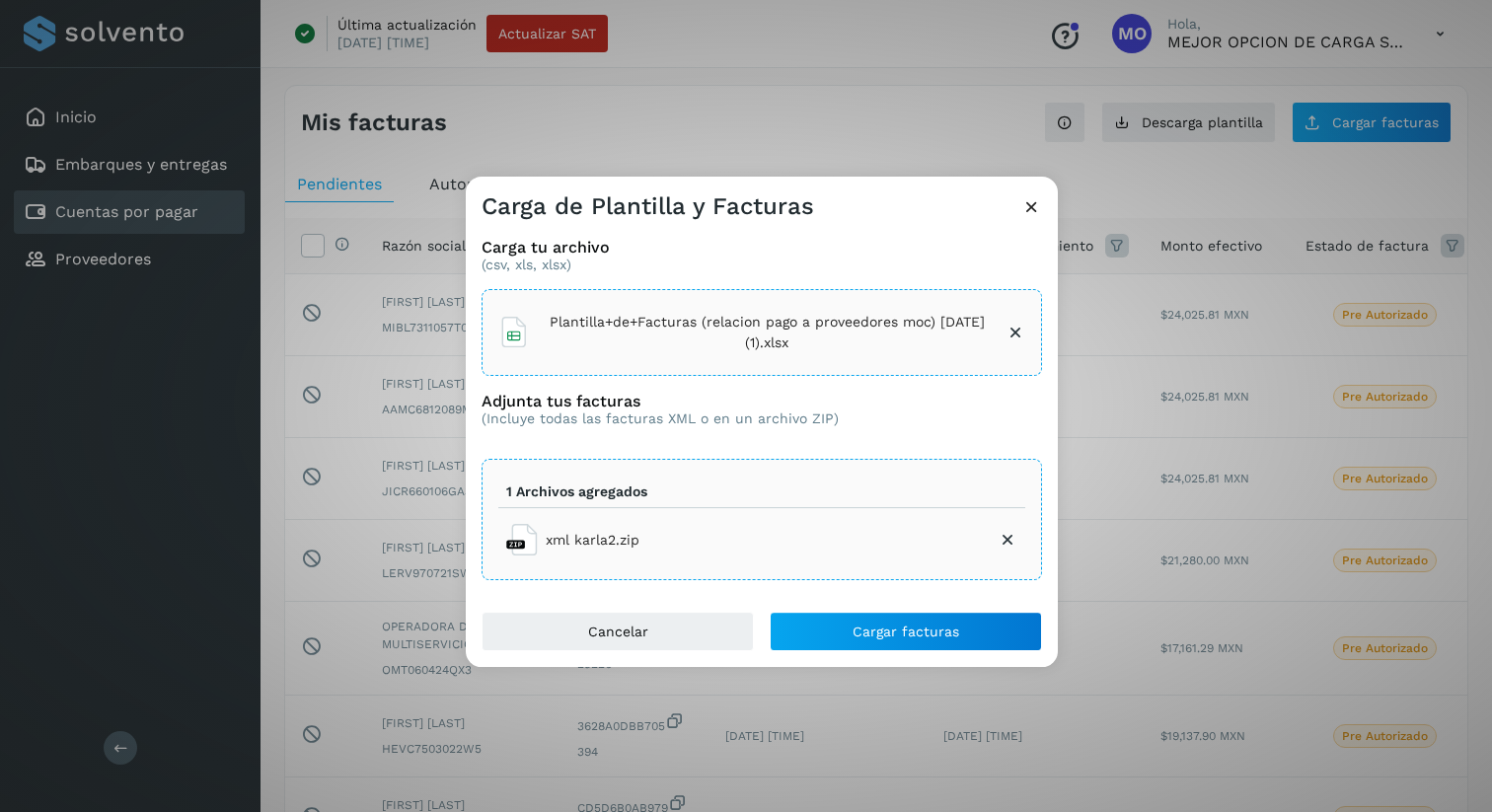 click at bounding box center [1007, 540] 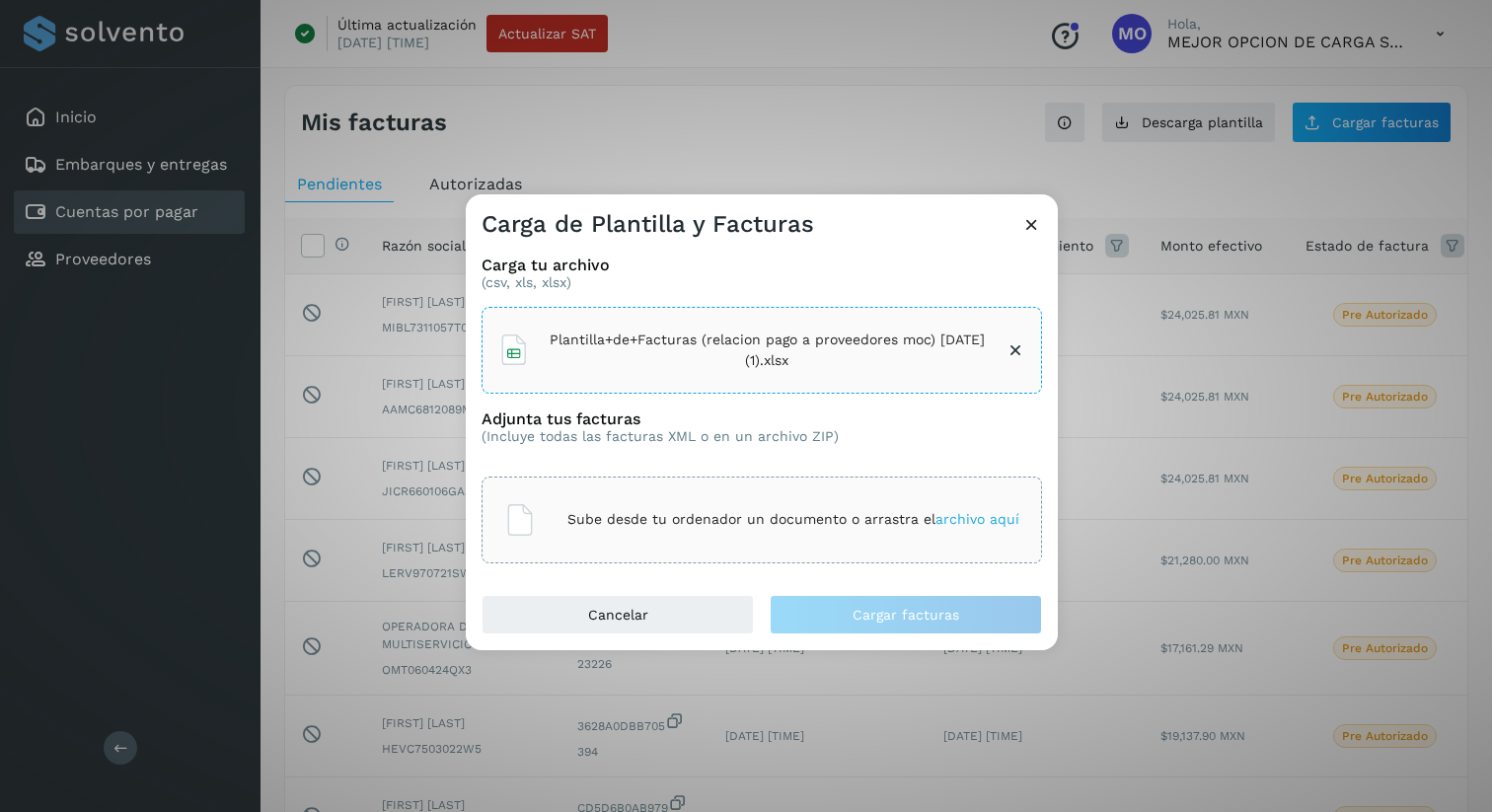 click on "Sube desde tu ordenador un documento o arrastra el  archivo aquí" at bounding box center [793, 519] 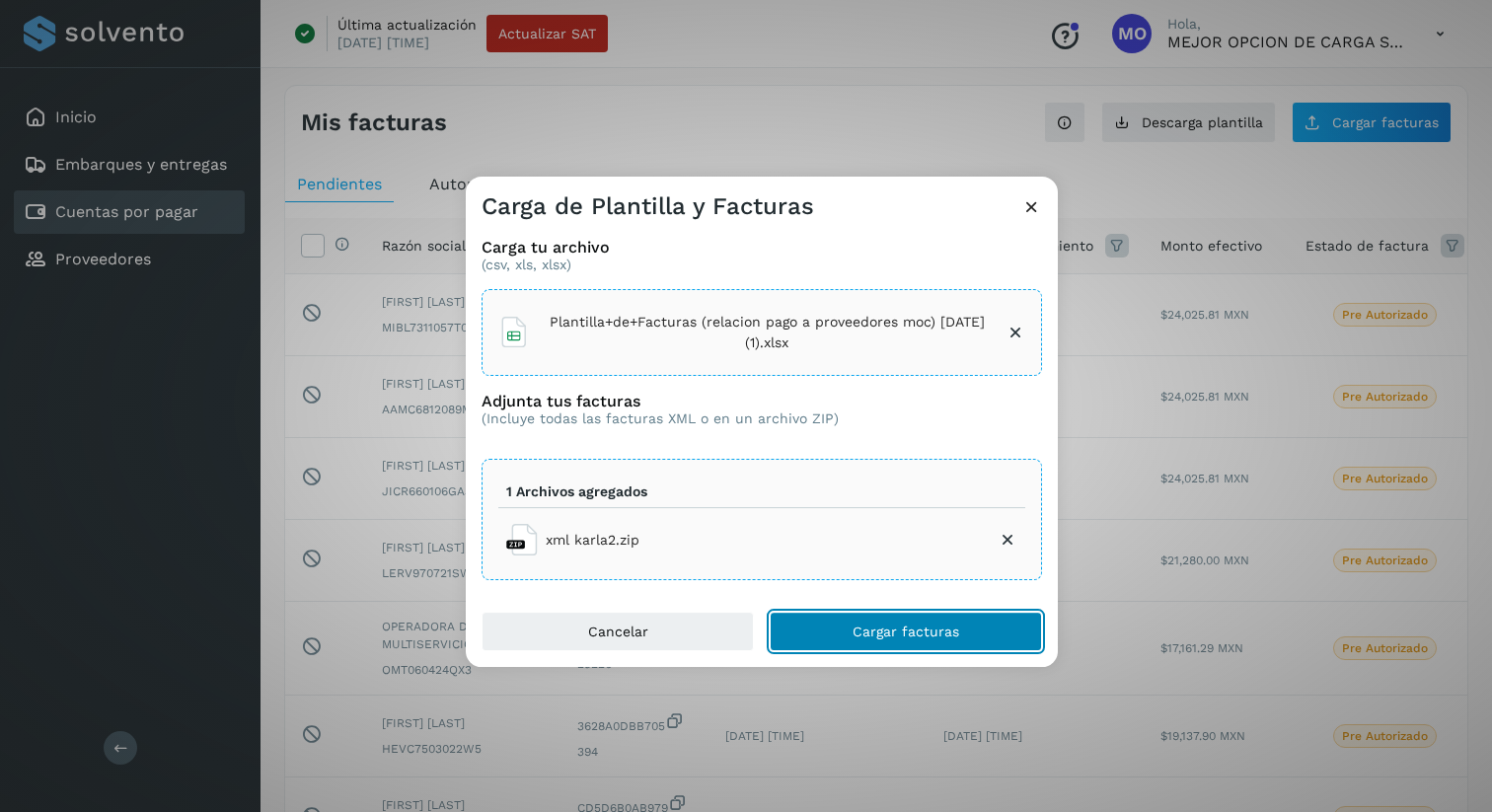 click on "Cargar facturas" 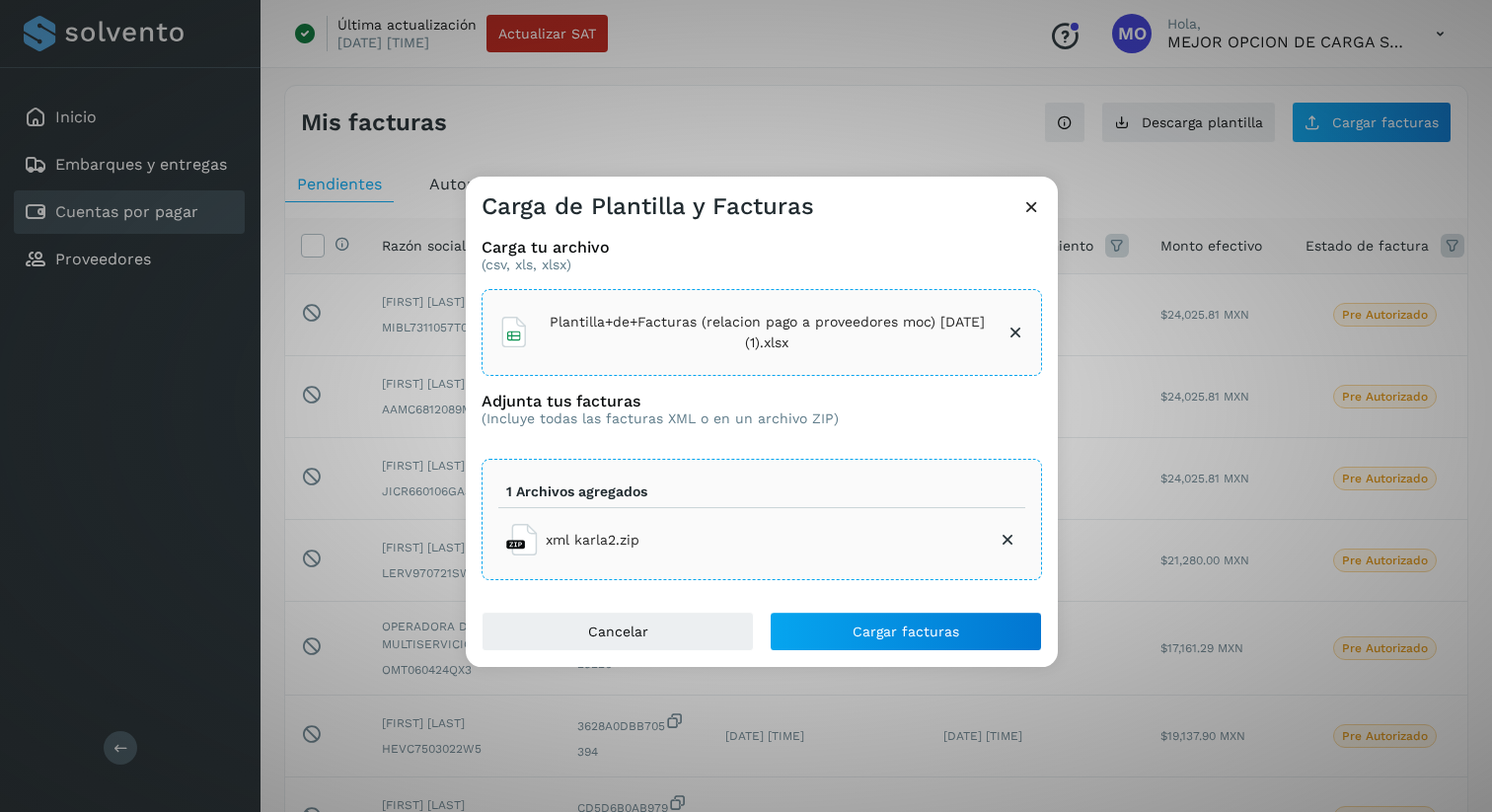 click at bounding box center [1007, 540] 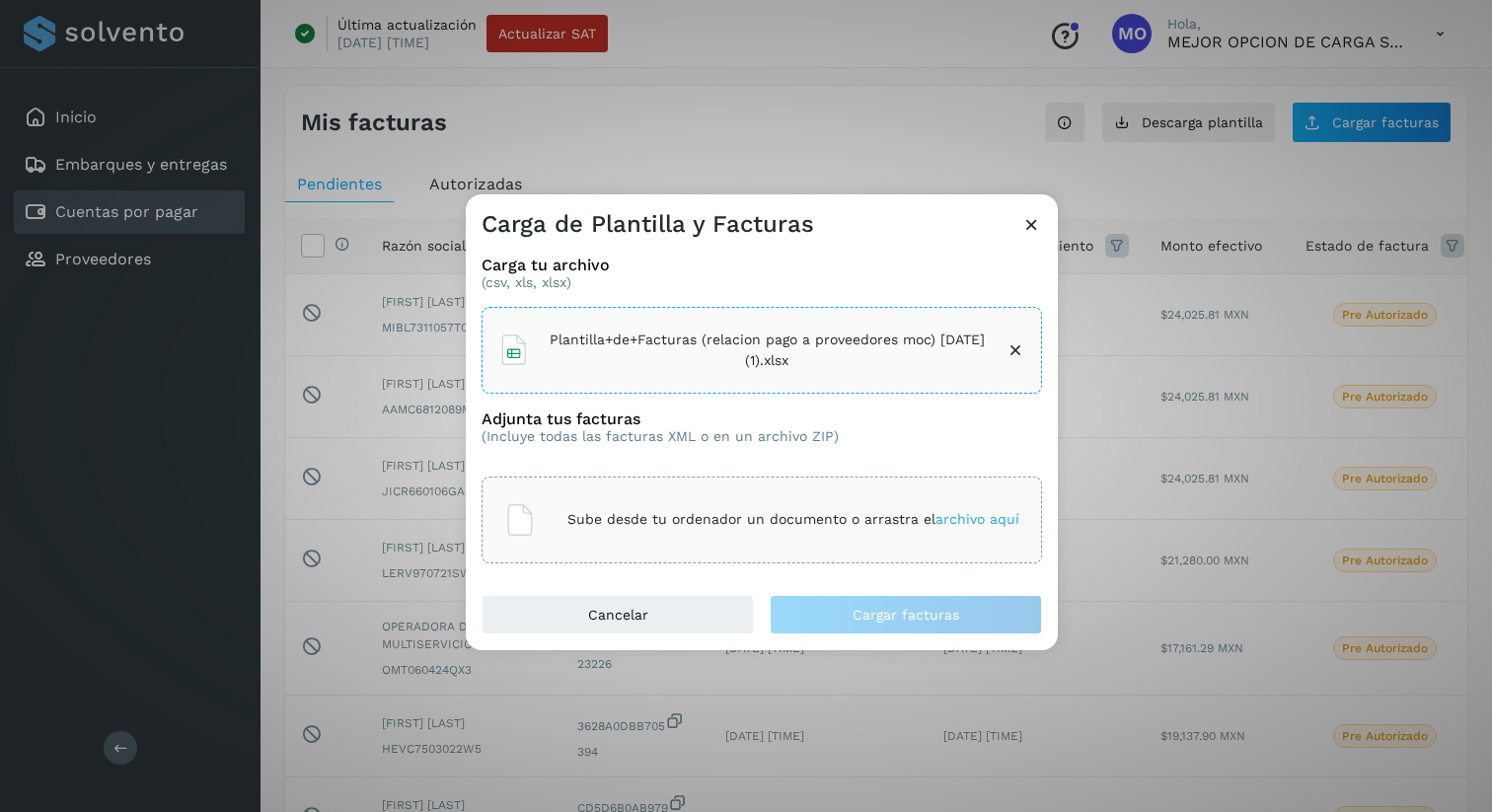 click on "Sube desde tu ordenador un documento o arrastra el  archivo aquí" at bounding box center [793, 519] 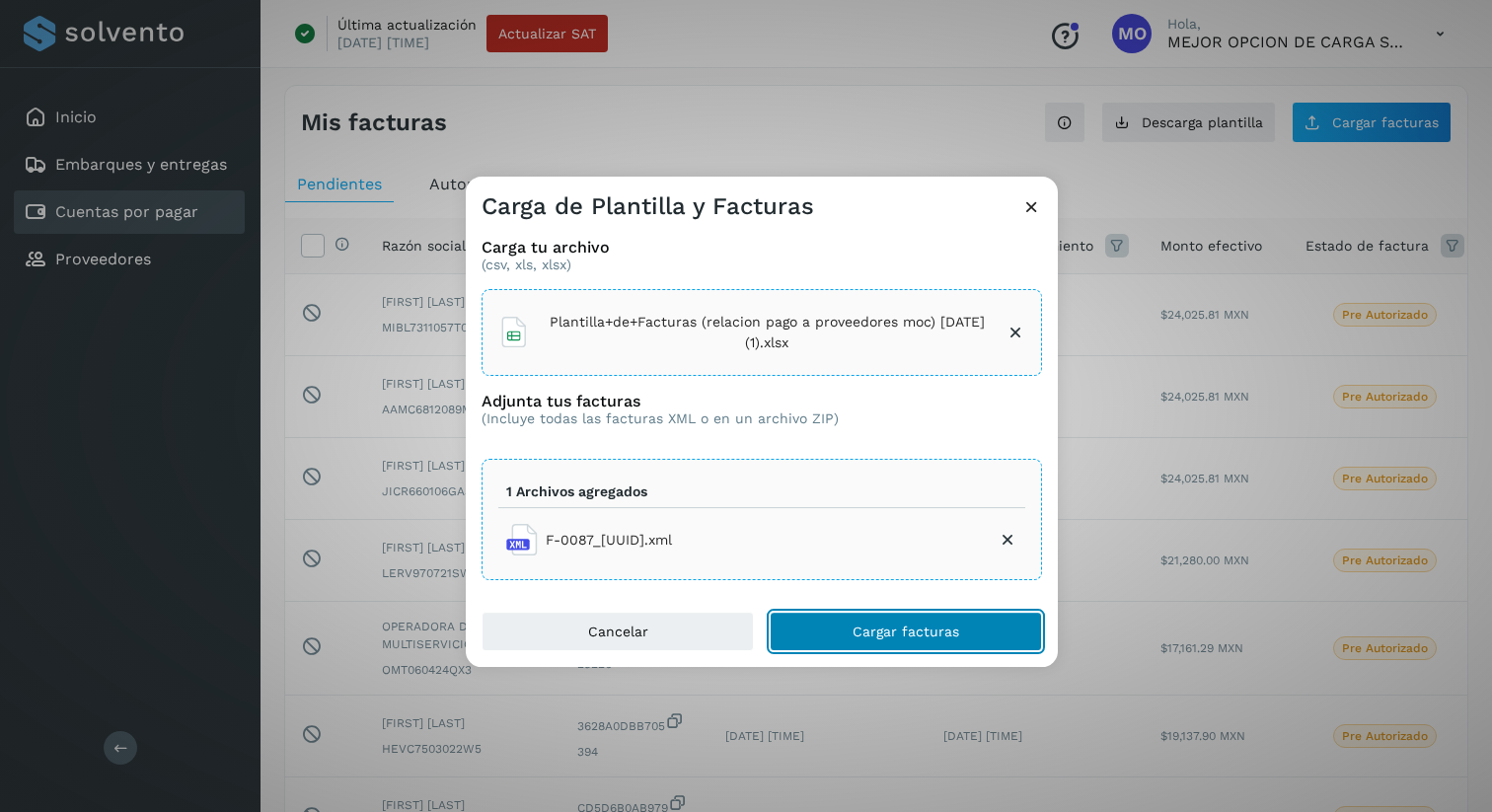 click on "Cargar facturas" 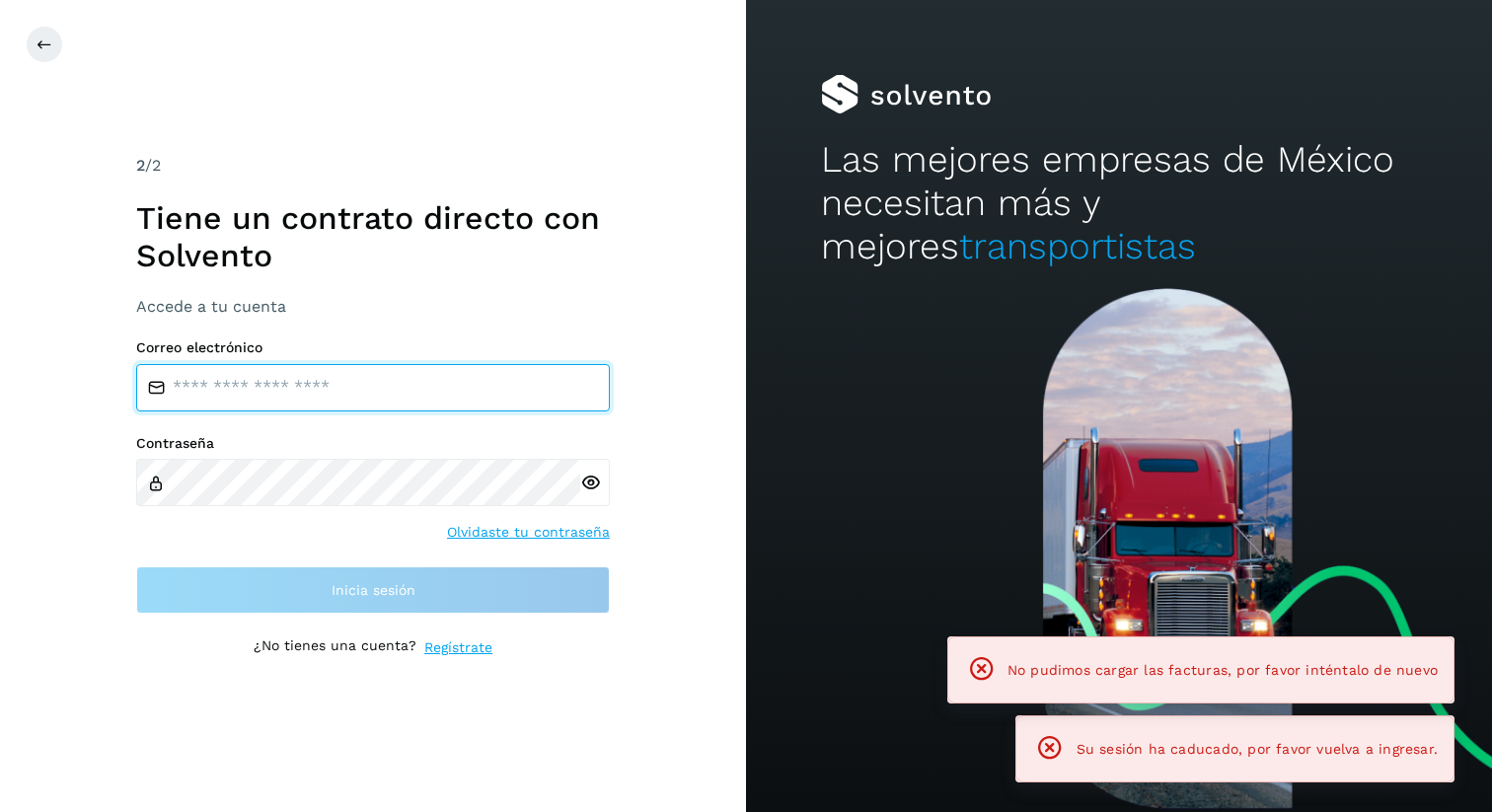 click at bounding box center (373, 388) 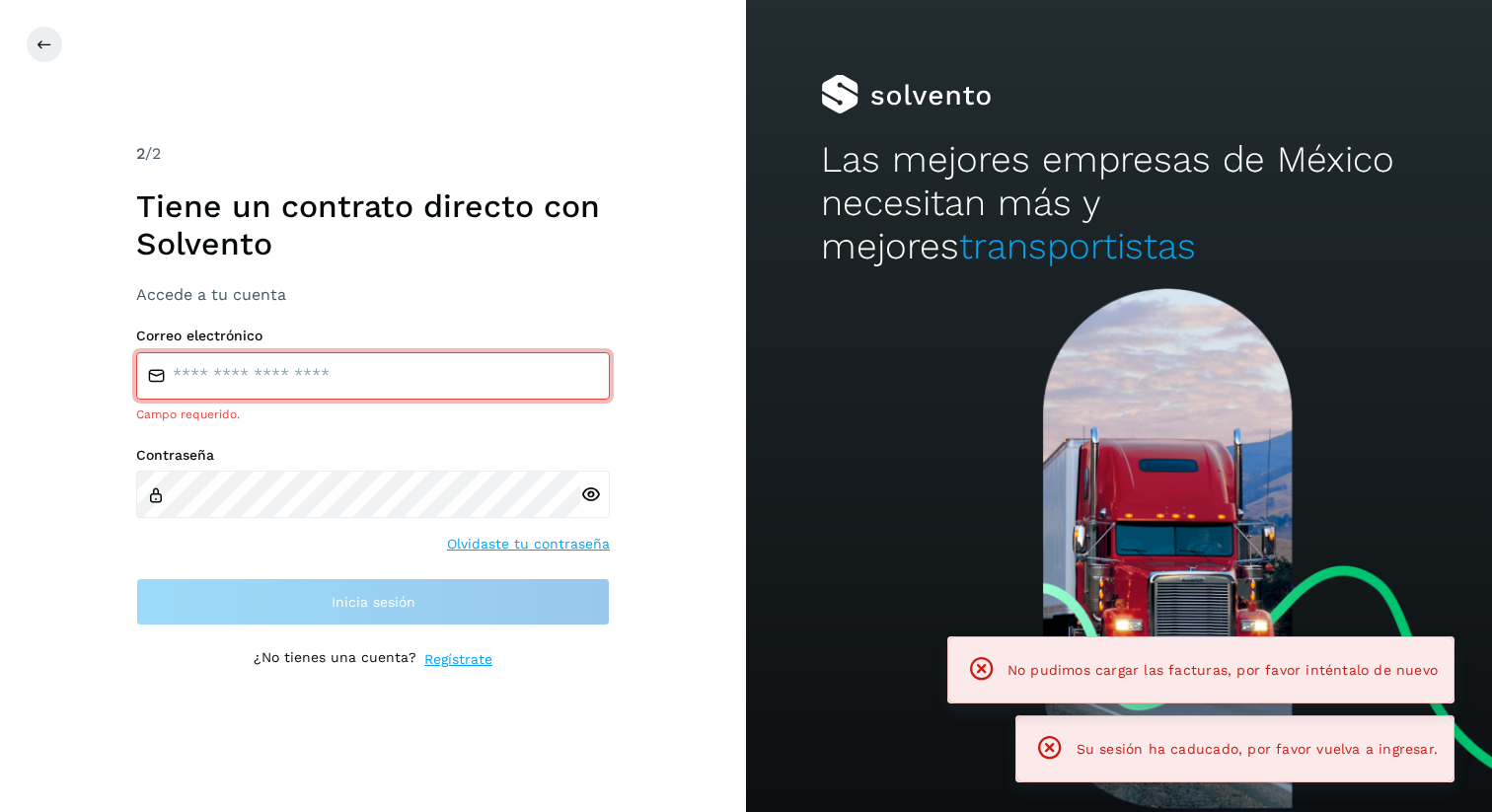 type on "**********" 